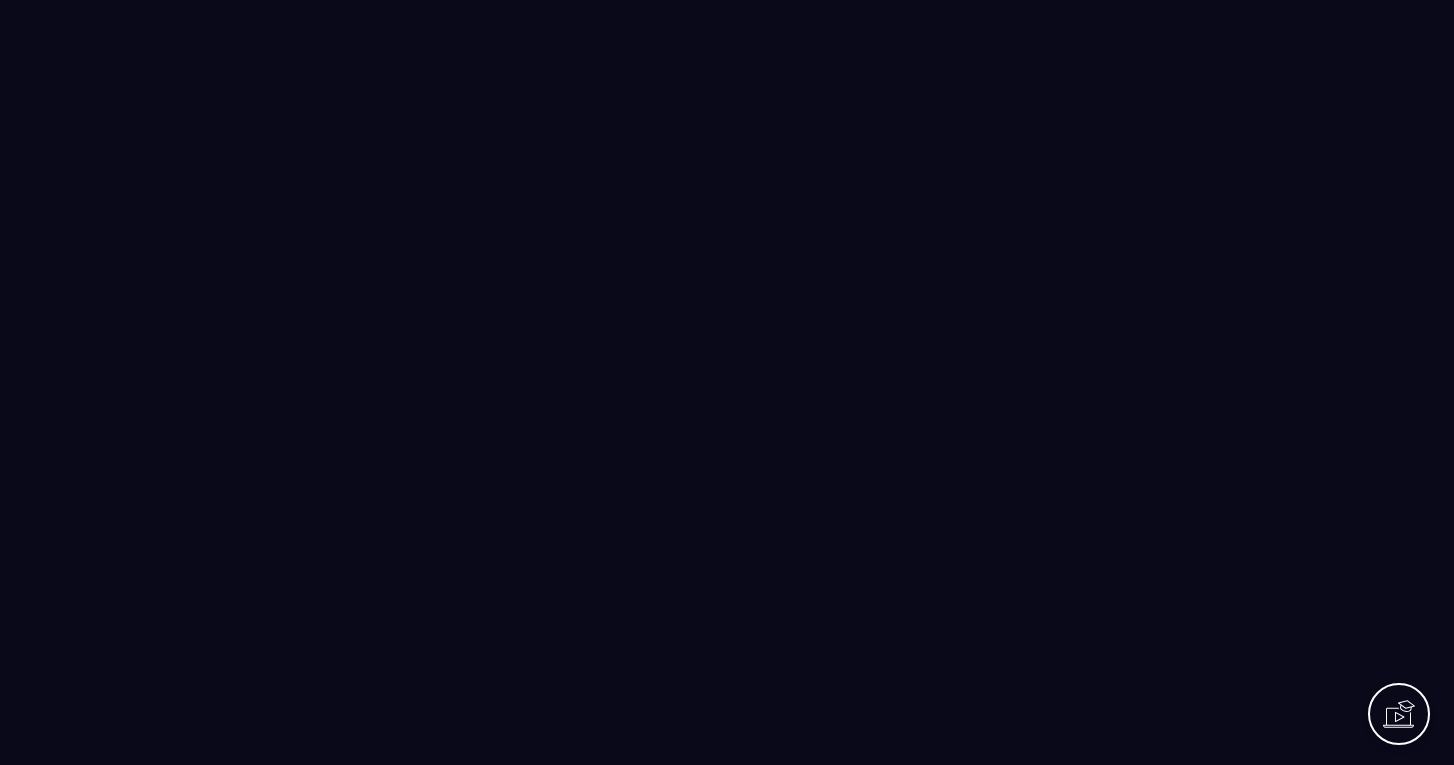 scroll, scrollTop: 0, scrollLeft: 0, axis: both 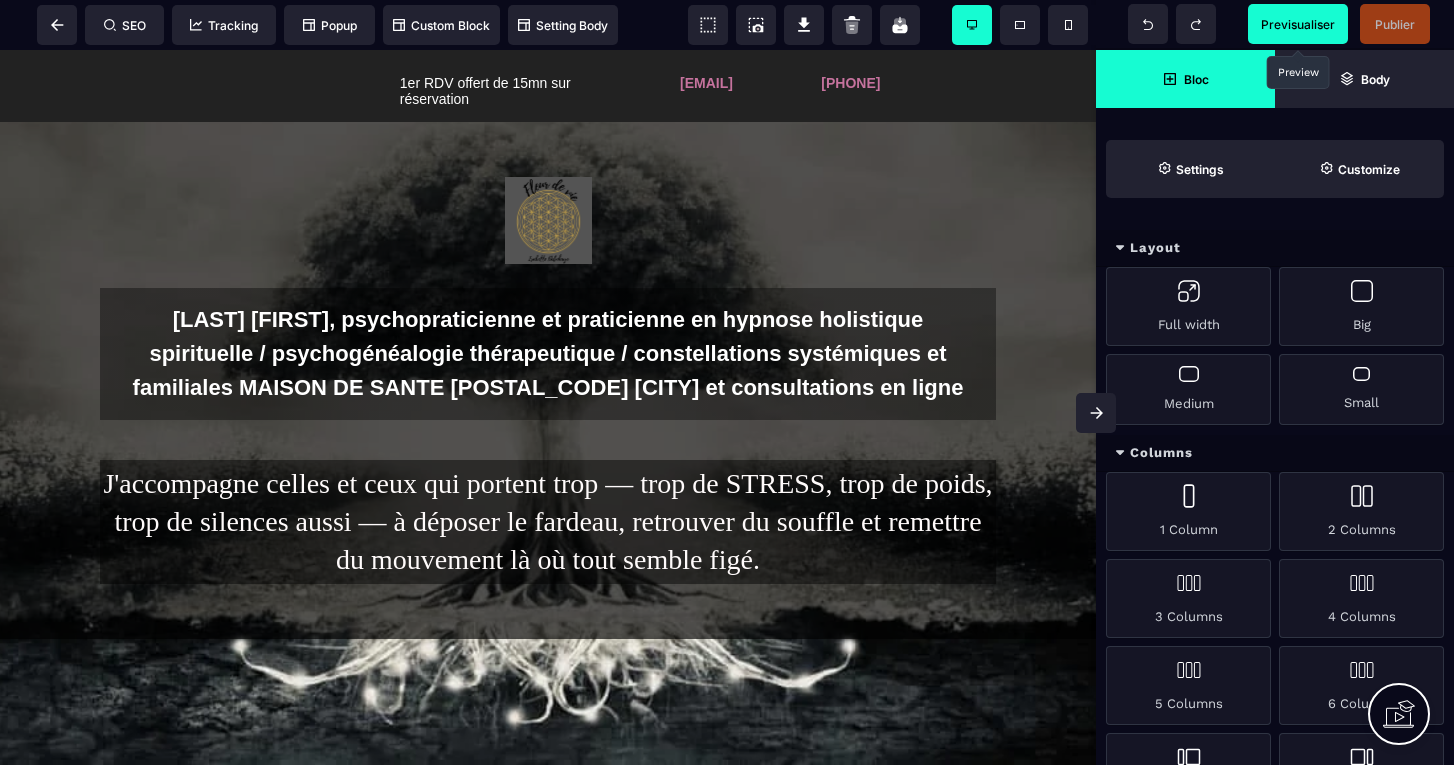 click on "Previsualiser" at bounding box center [1298, 24] 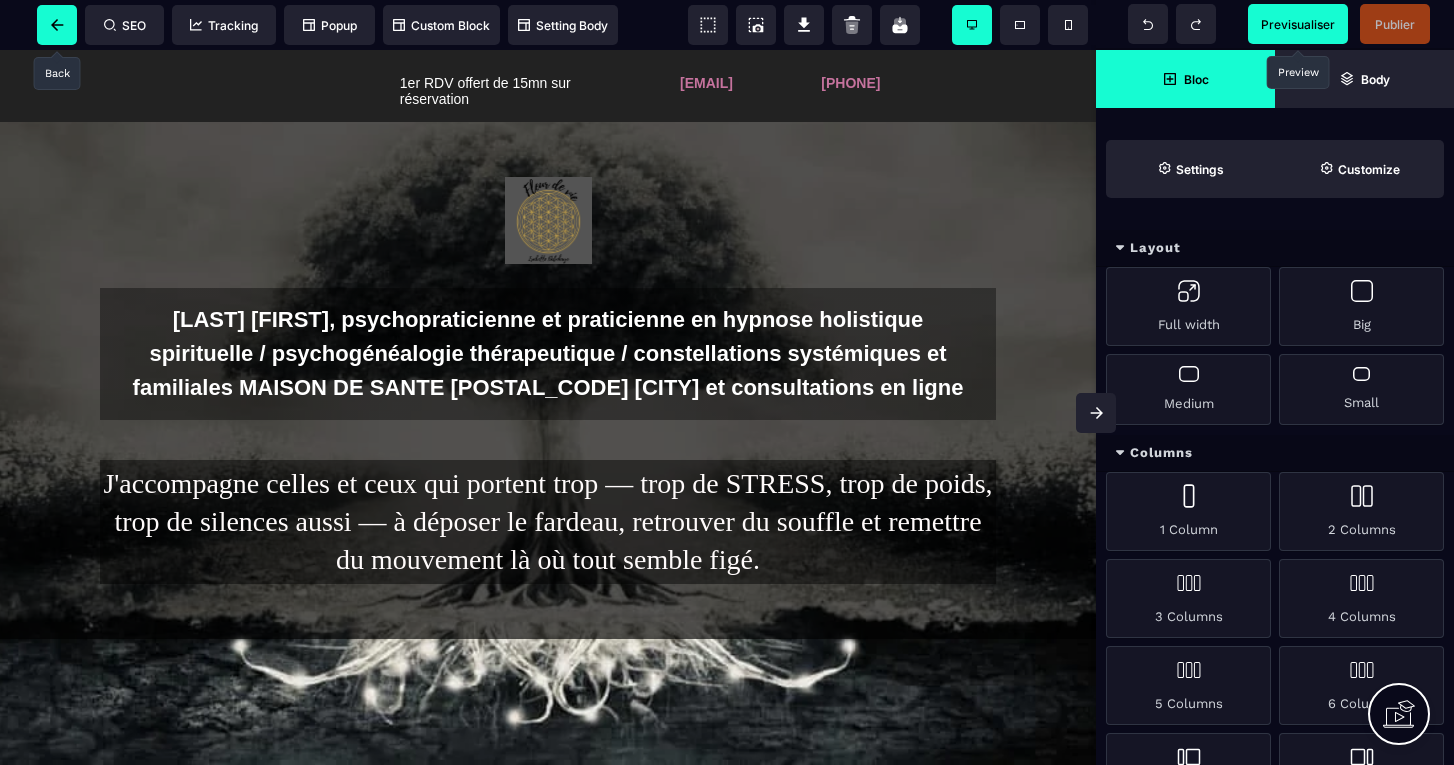 click 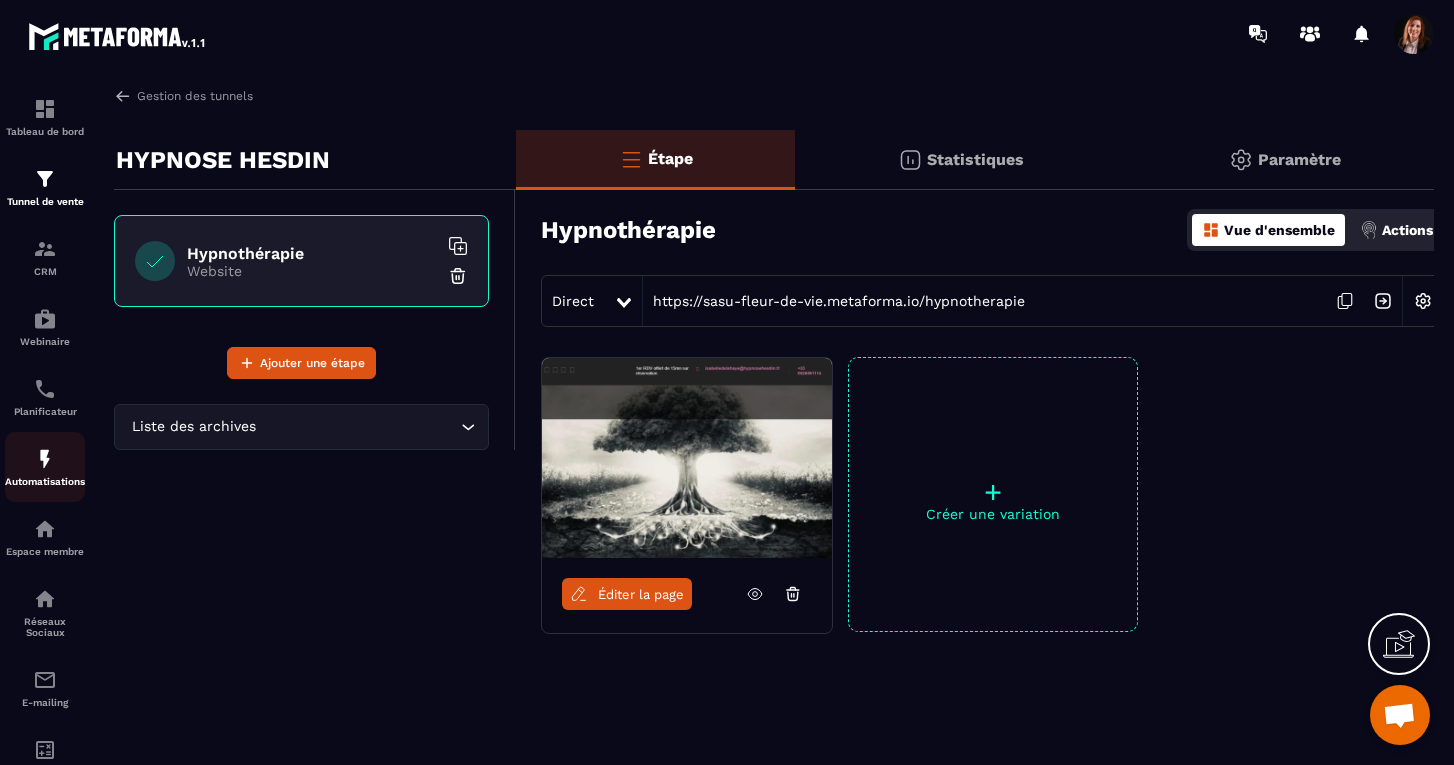 click at bounding box center (45, 459) 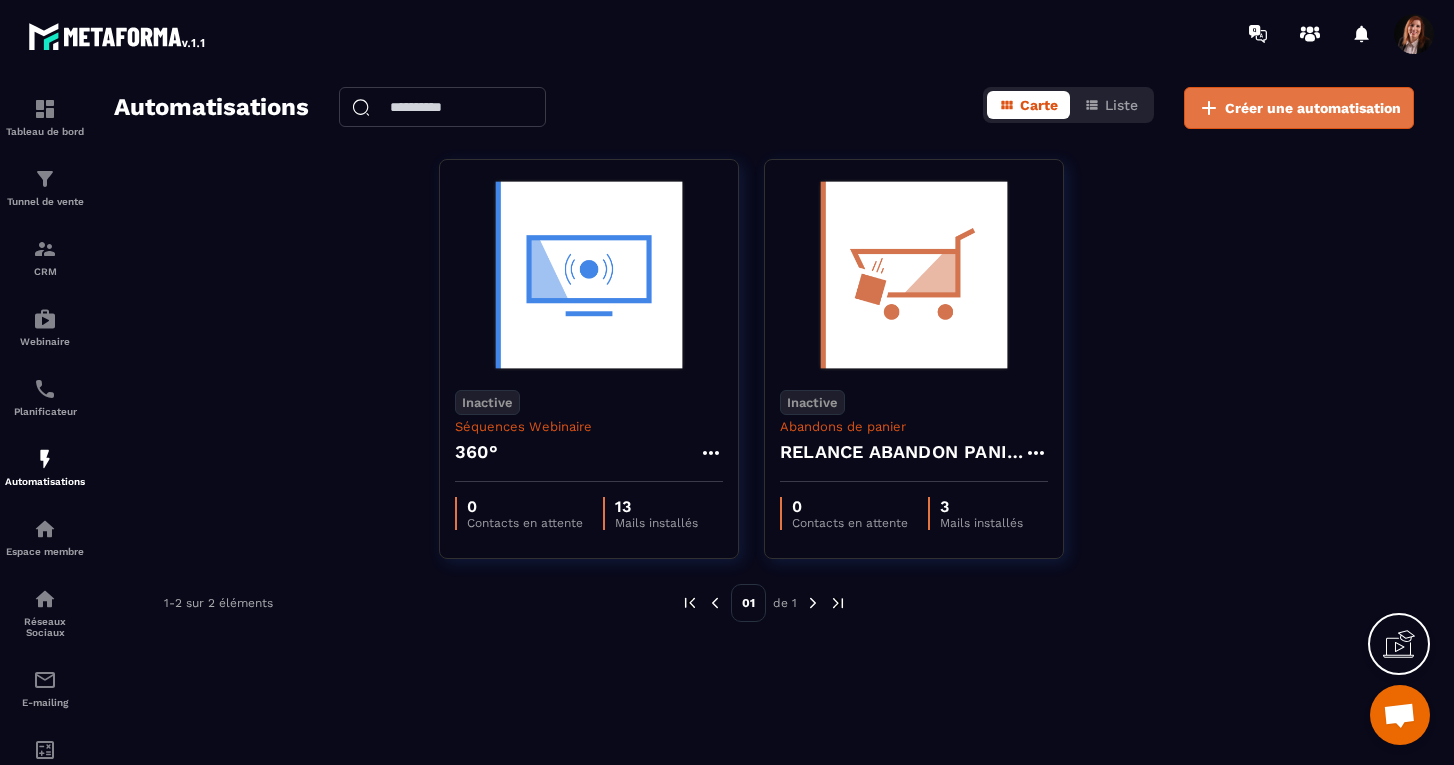 click on "Créer une automatisation" at bounding box center [1313, 108] 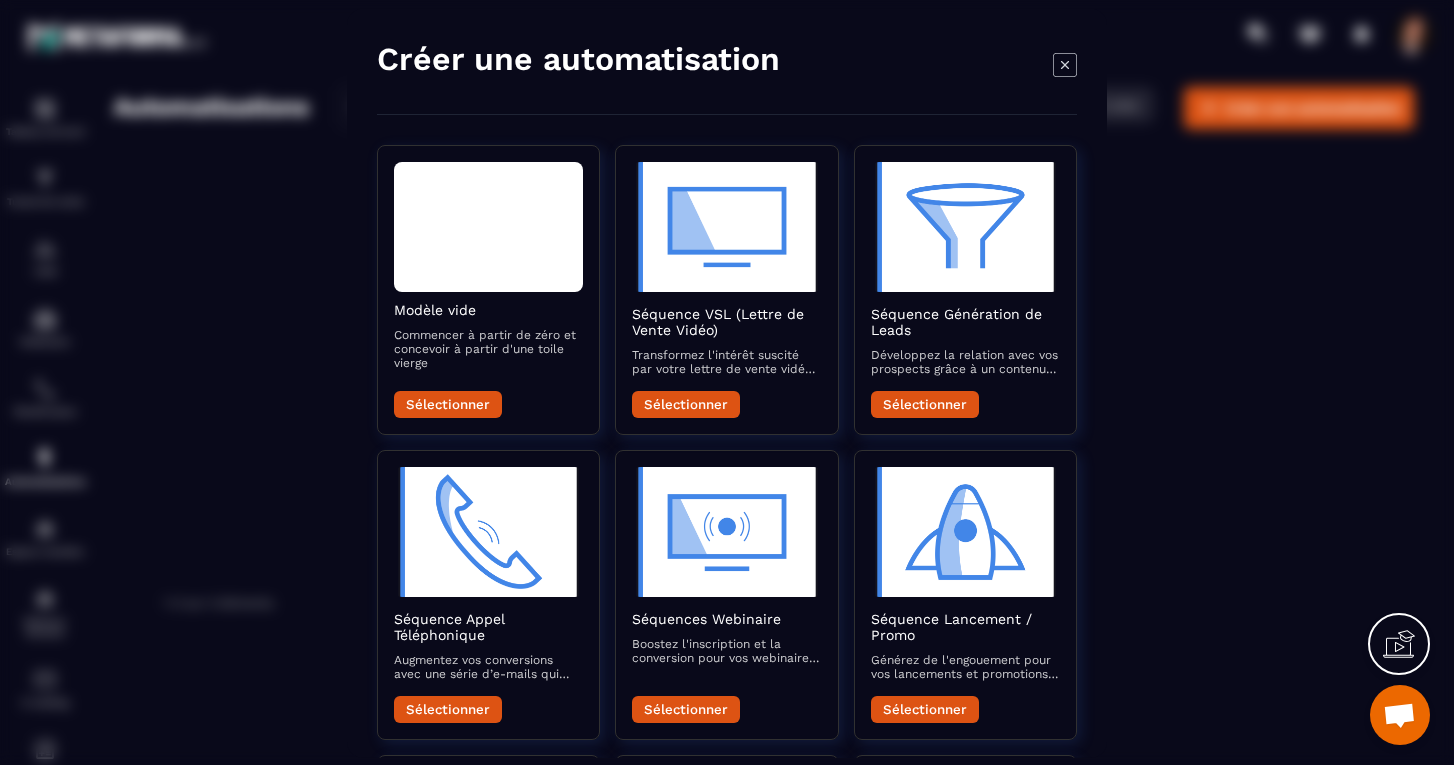 scroll, scrollTop: 0, scrollLeft: 0, axis: both 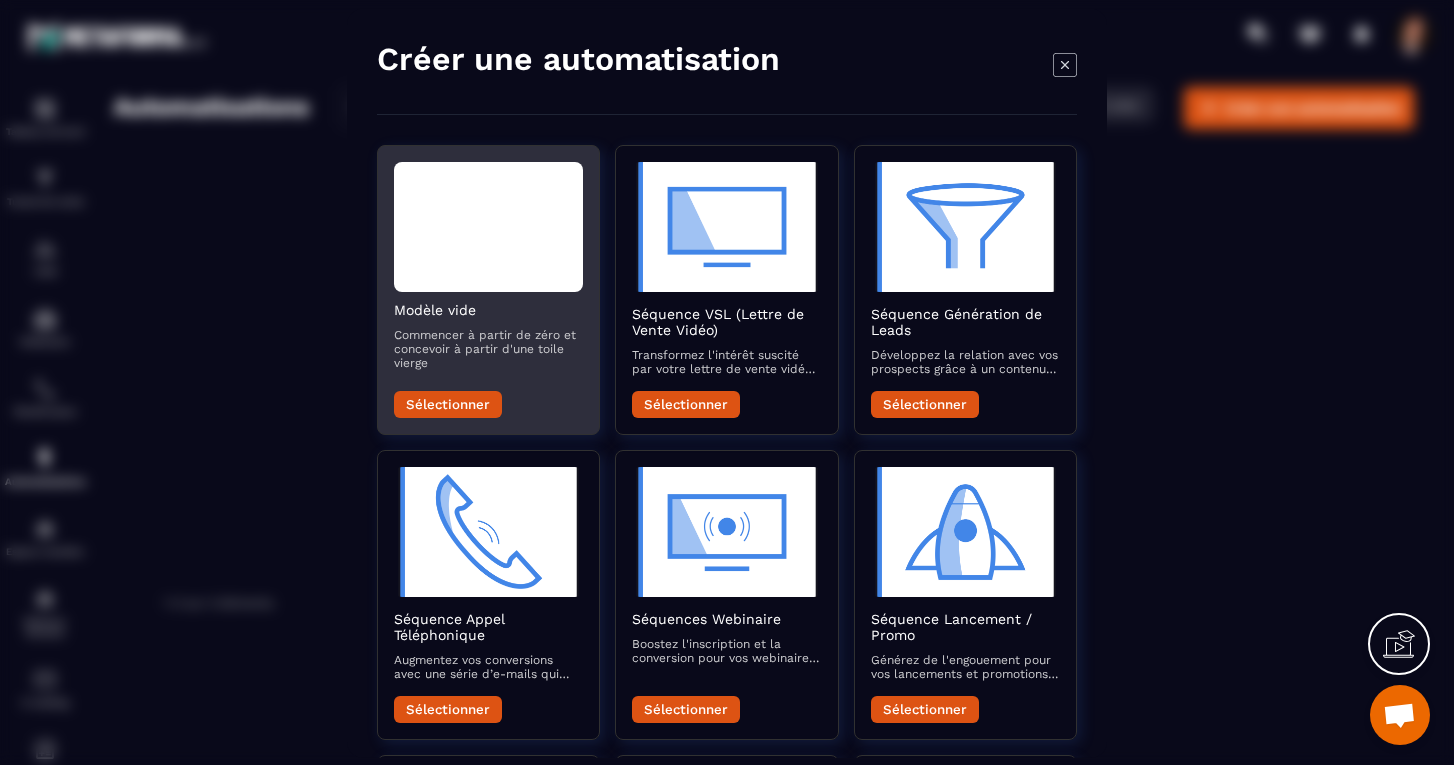 click on "Sélectionner" at bounding box center (448, 403) 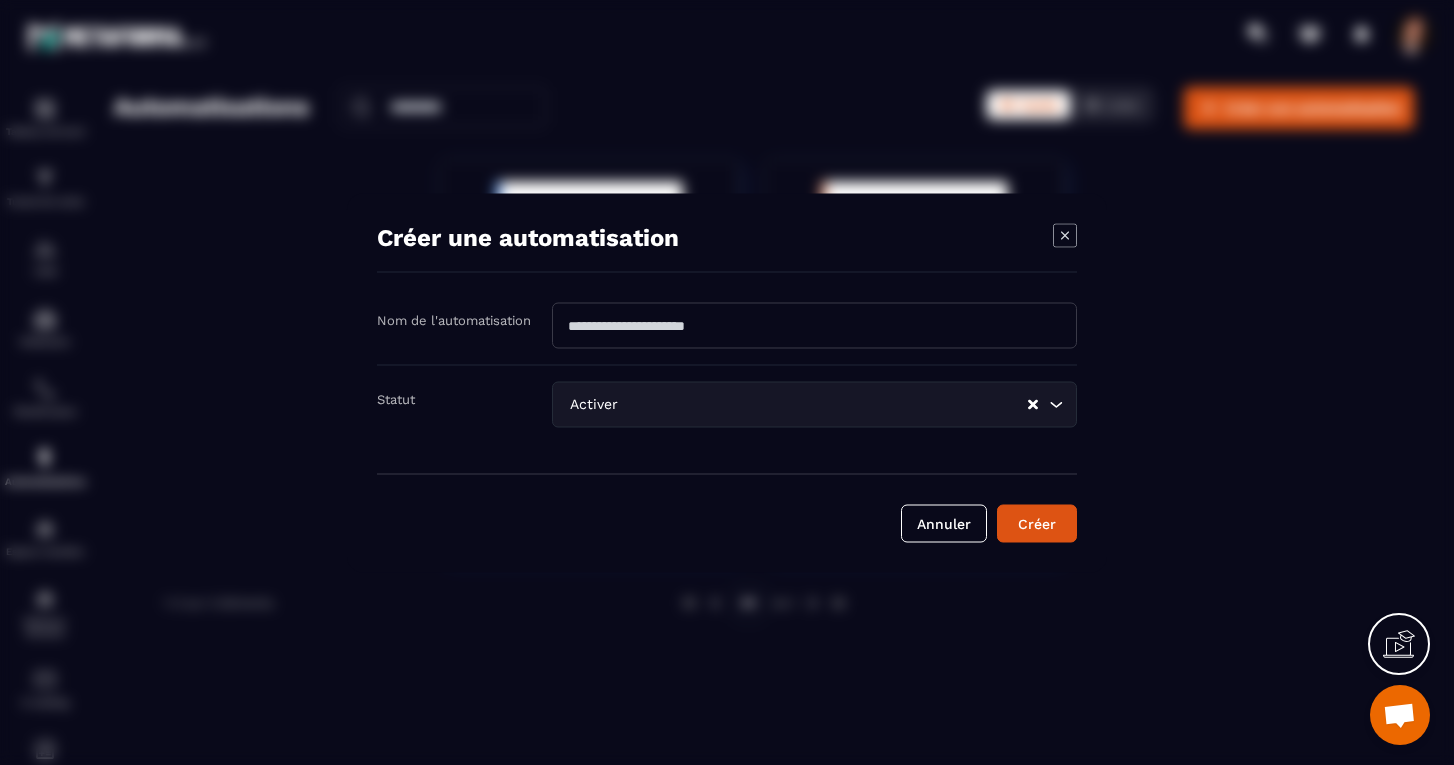 click at bounding box center [814, 325] 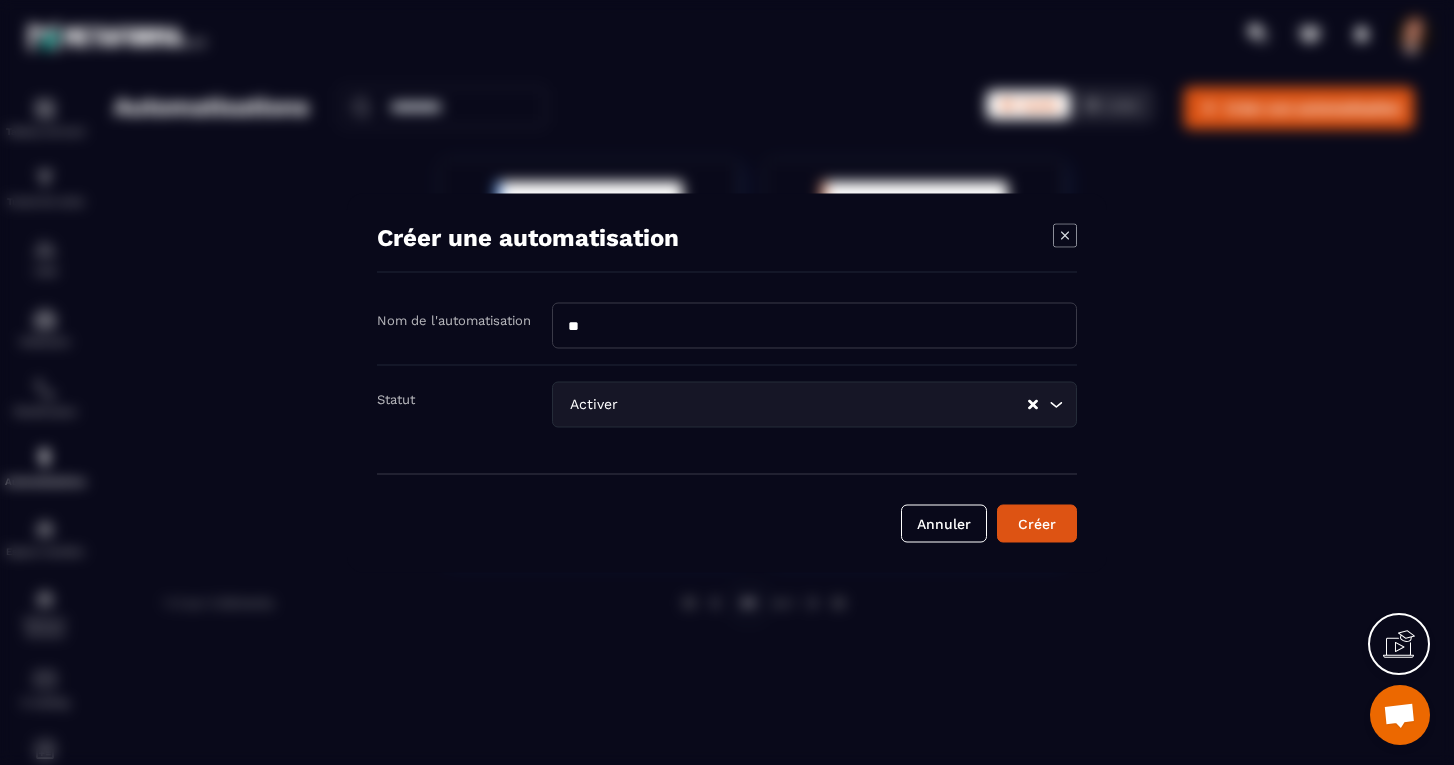 type on "*" 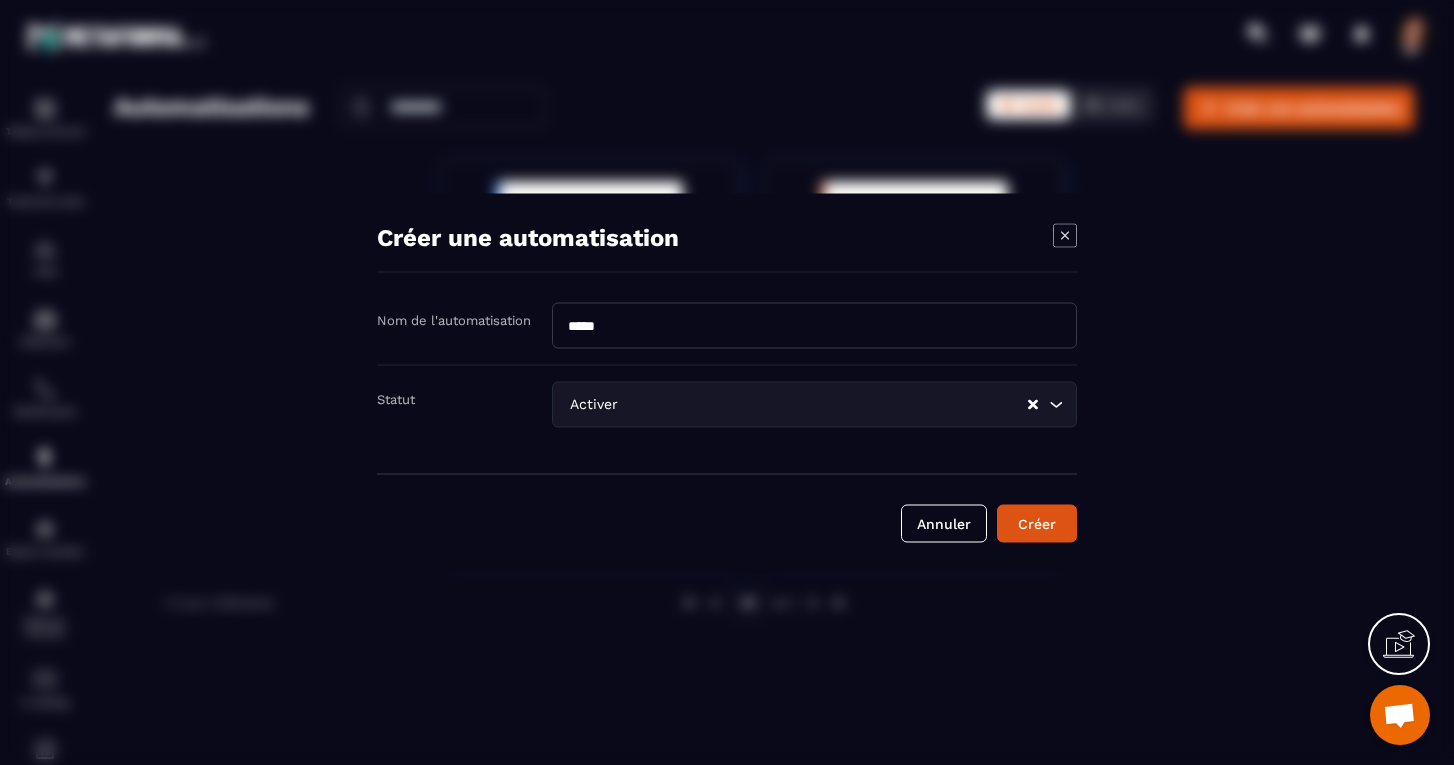 click on "*****" at bounding box center (814, 325) 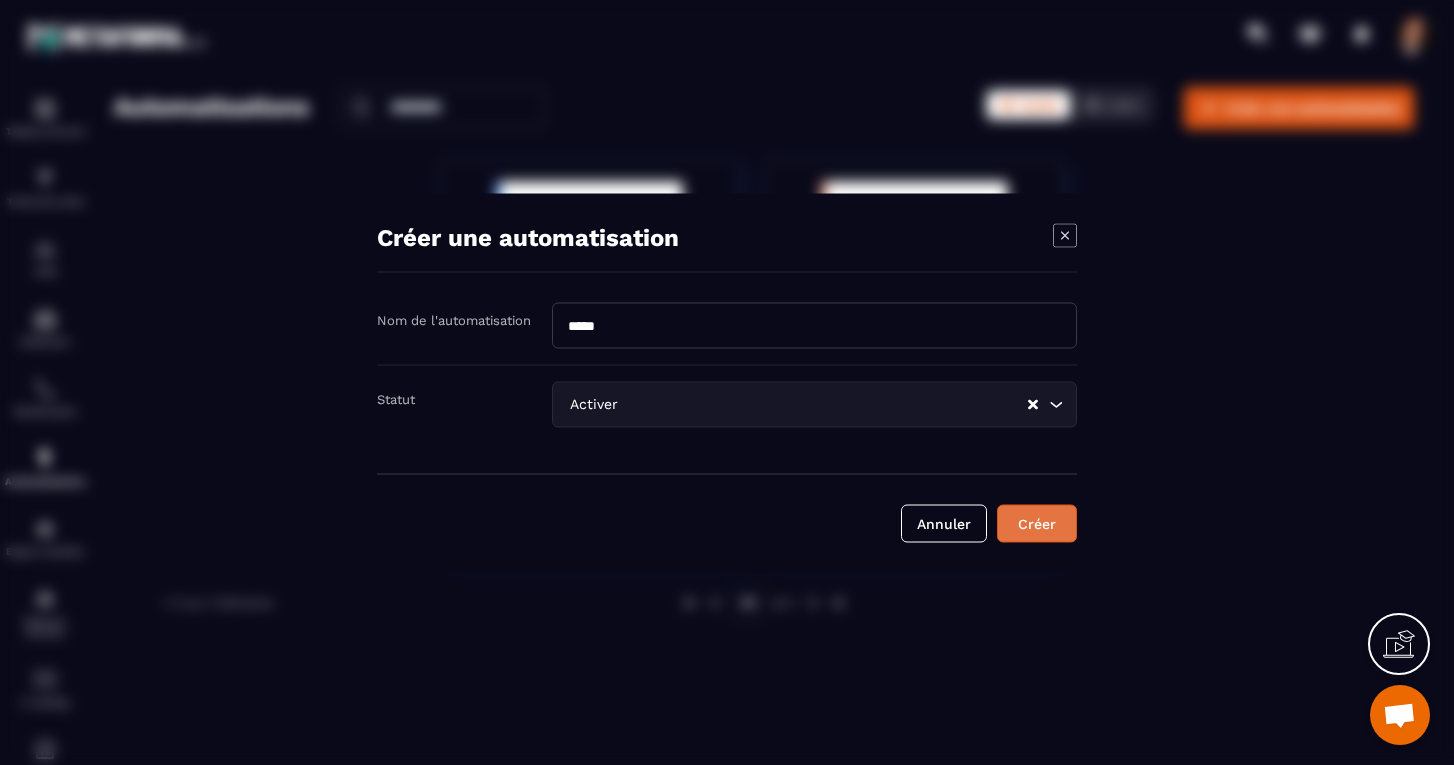 type on "*****" 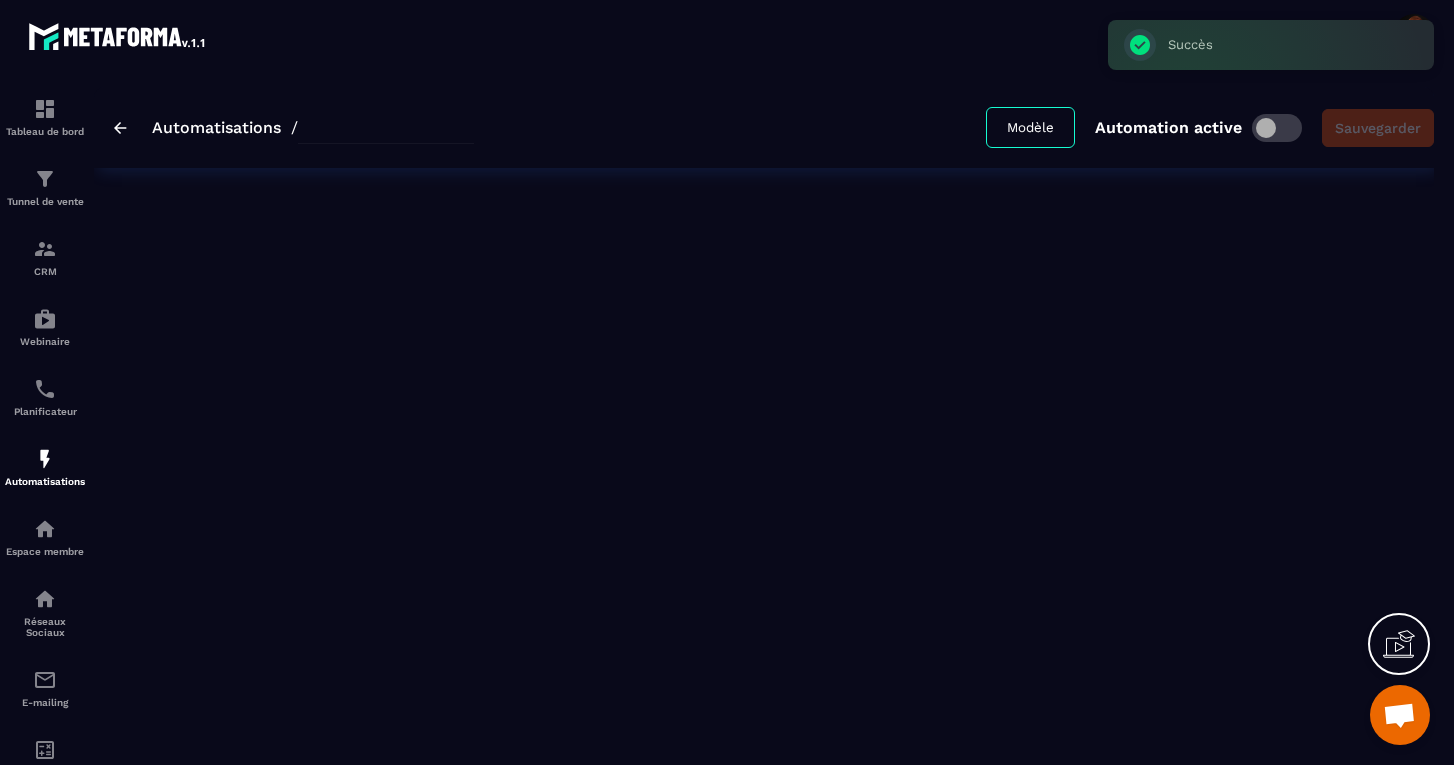 type on "*****" 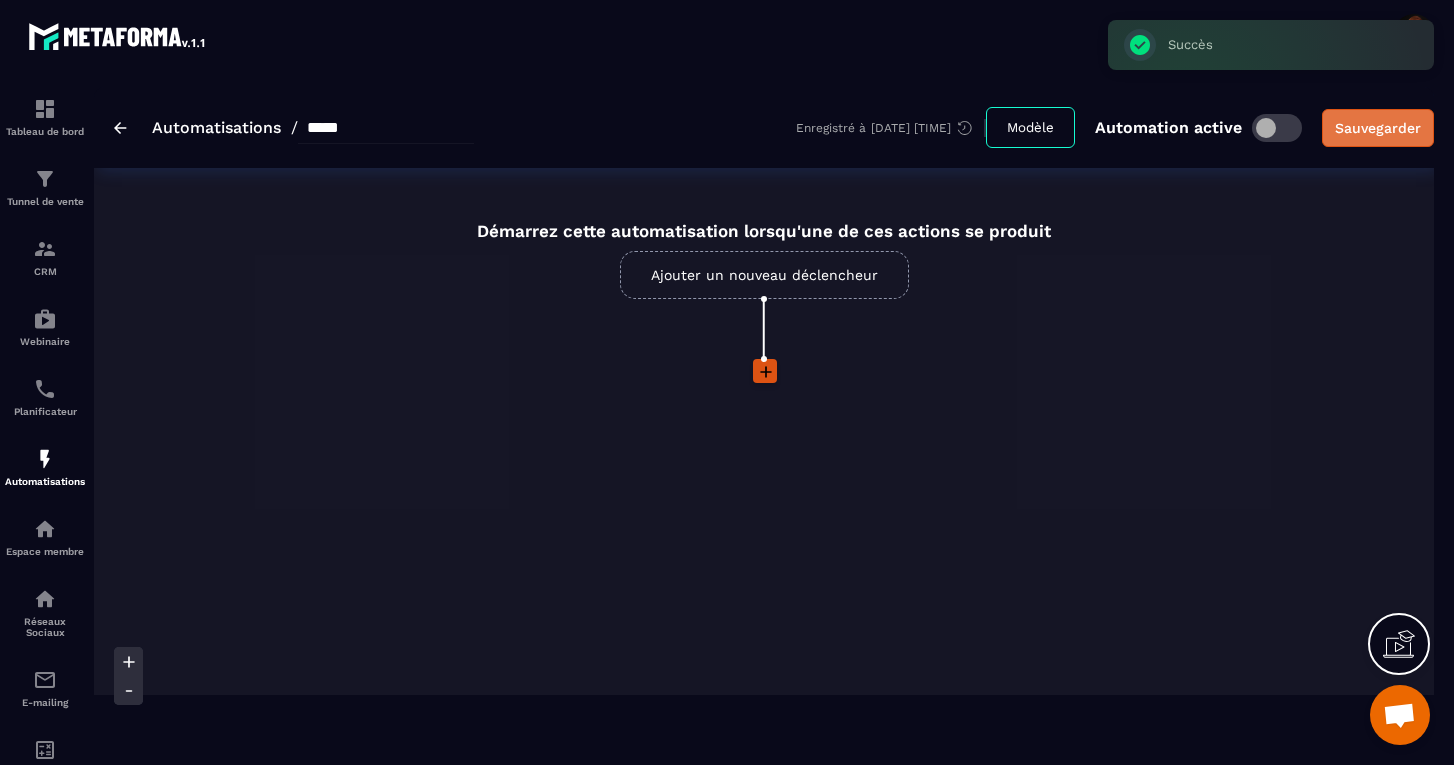 click on "Sauvegarder" at bounding box center [1378, 128] 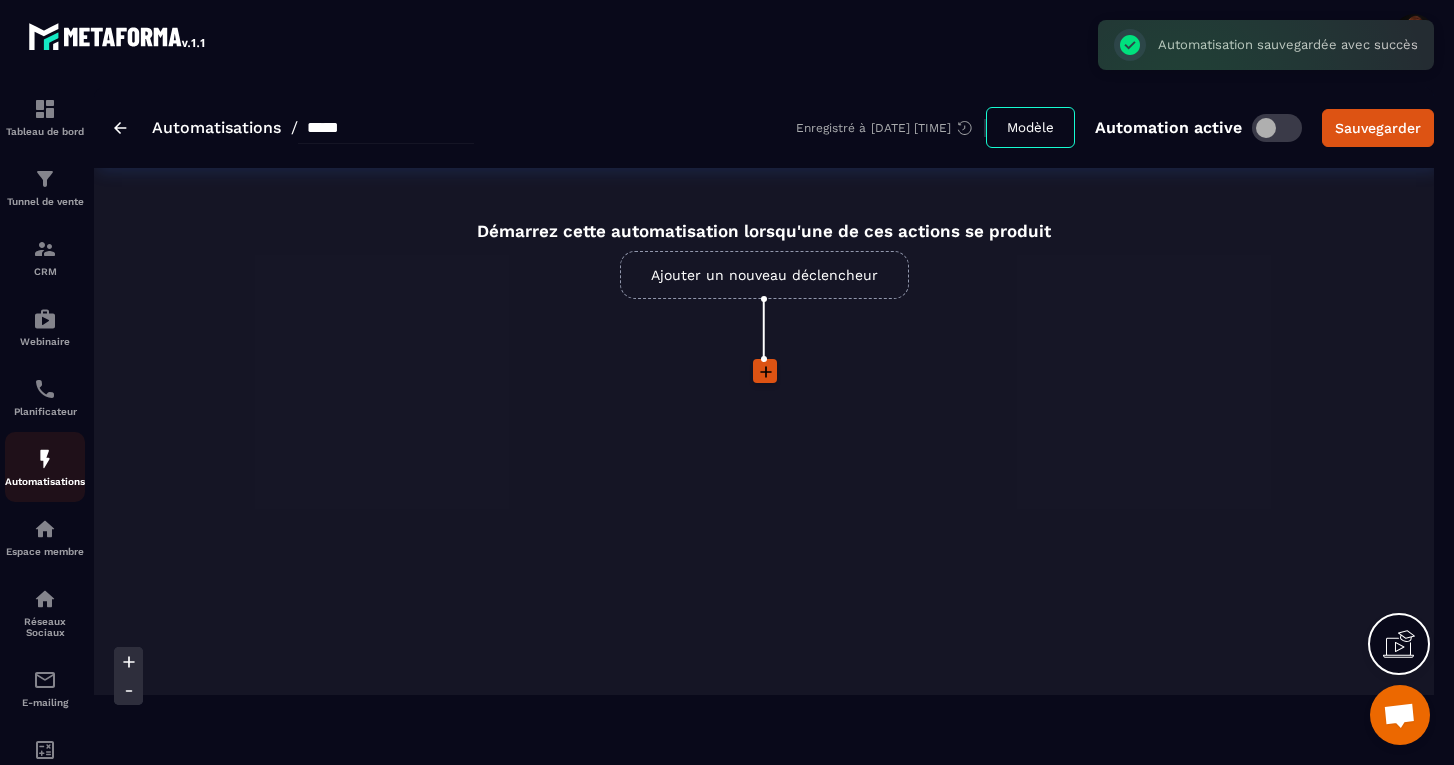click at bounding box center [45, 459] 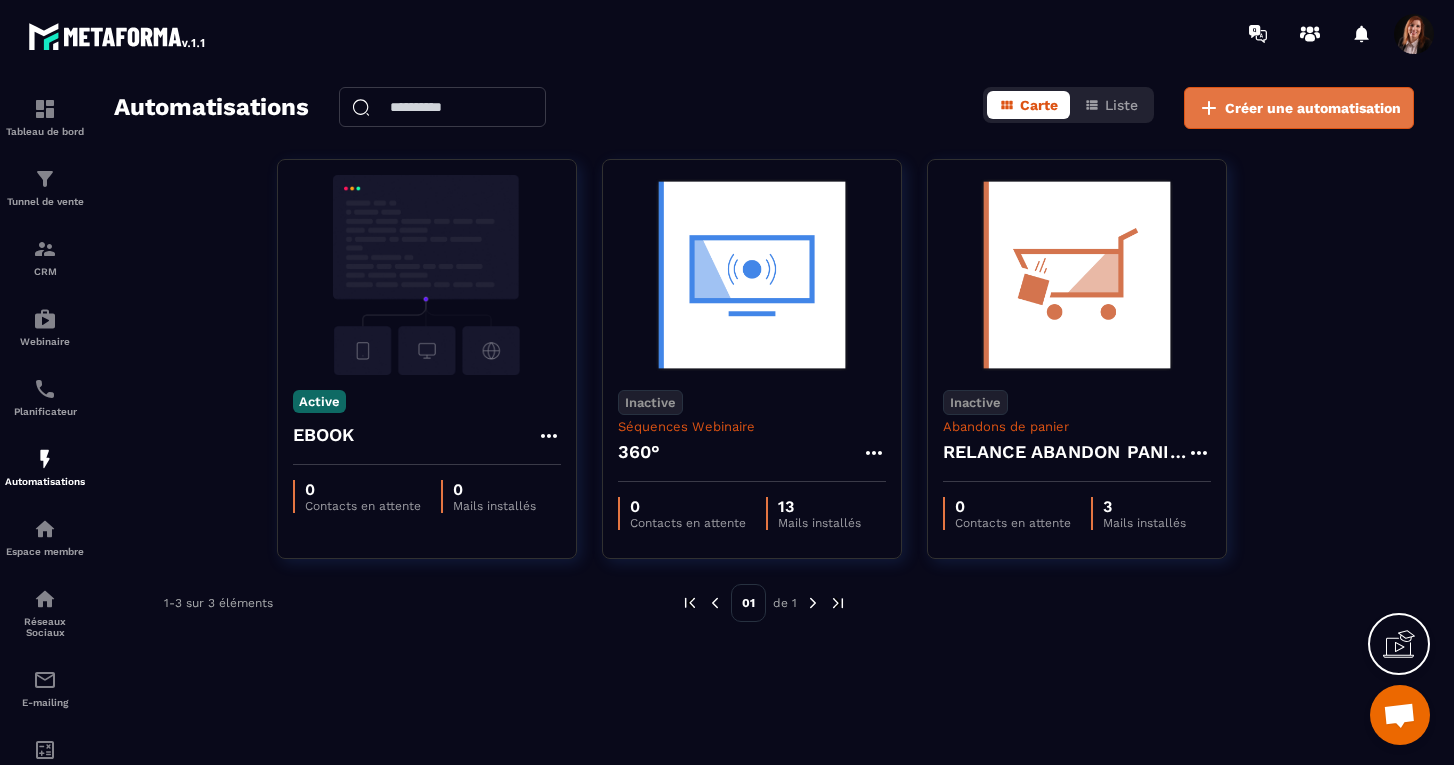 click on "Créer une automatisation" at bounding box center (1313, 108) 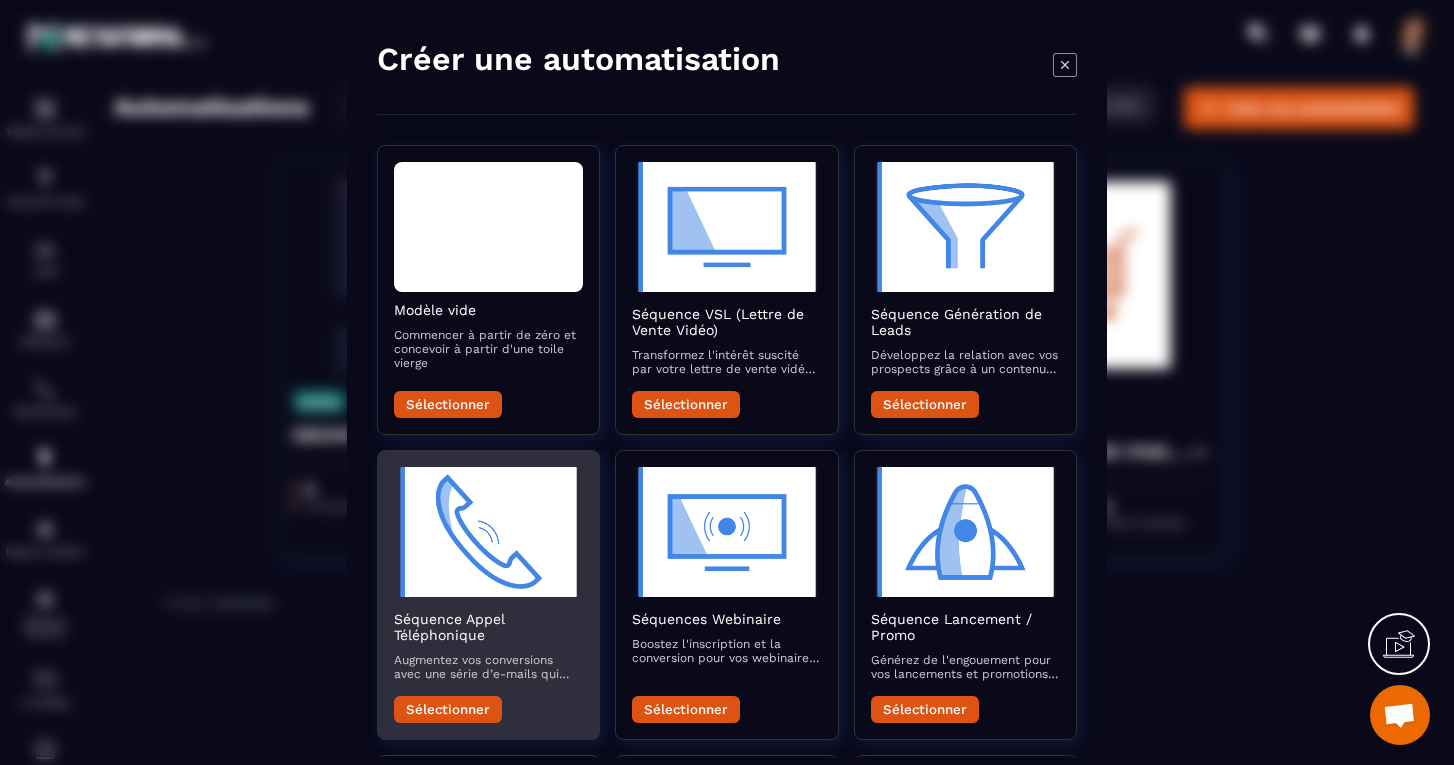 click on "Sélectionner" at bounding box center (448, 708) 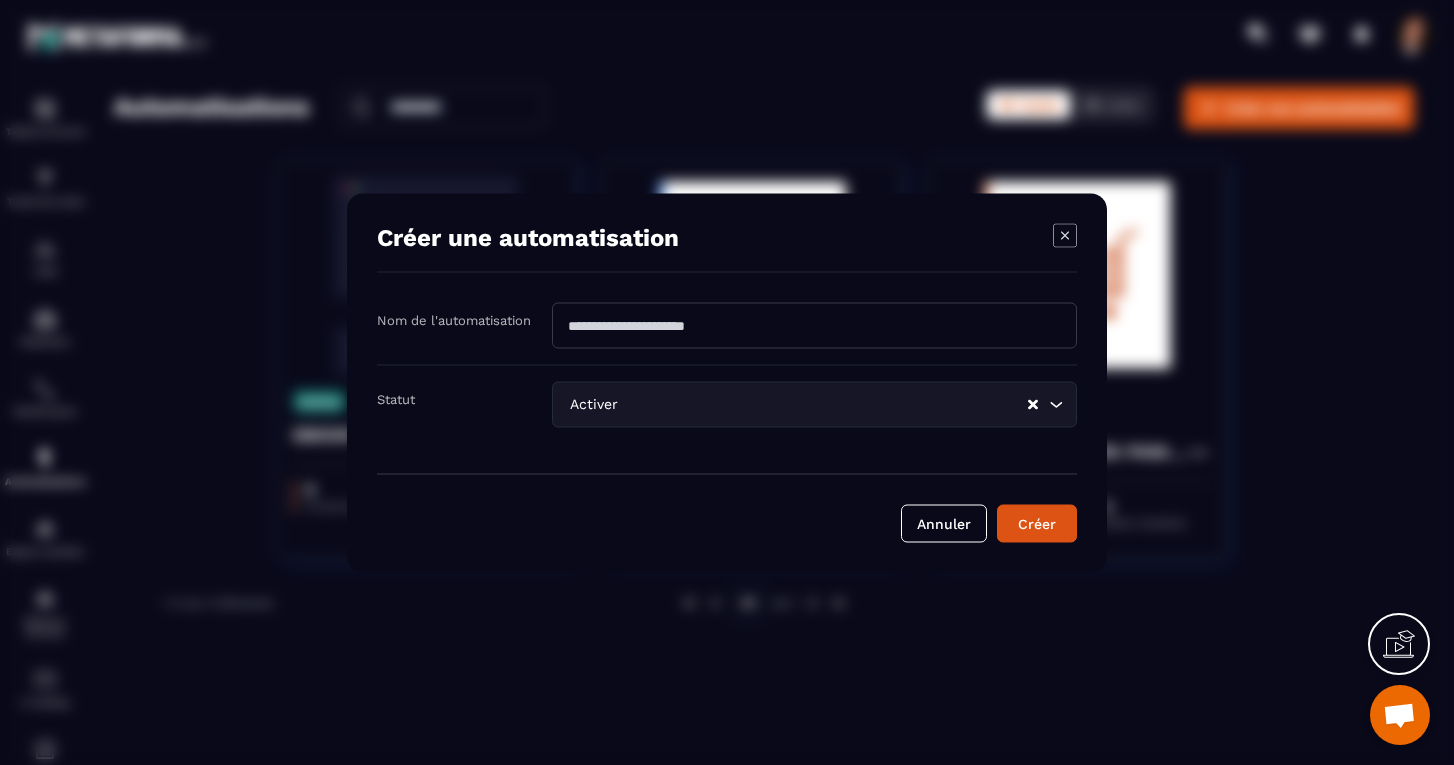click at bounding box center [814, 325] 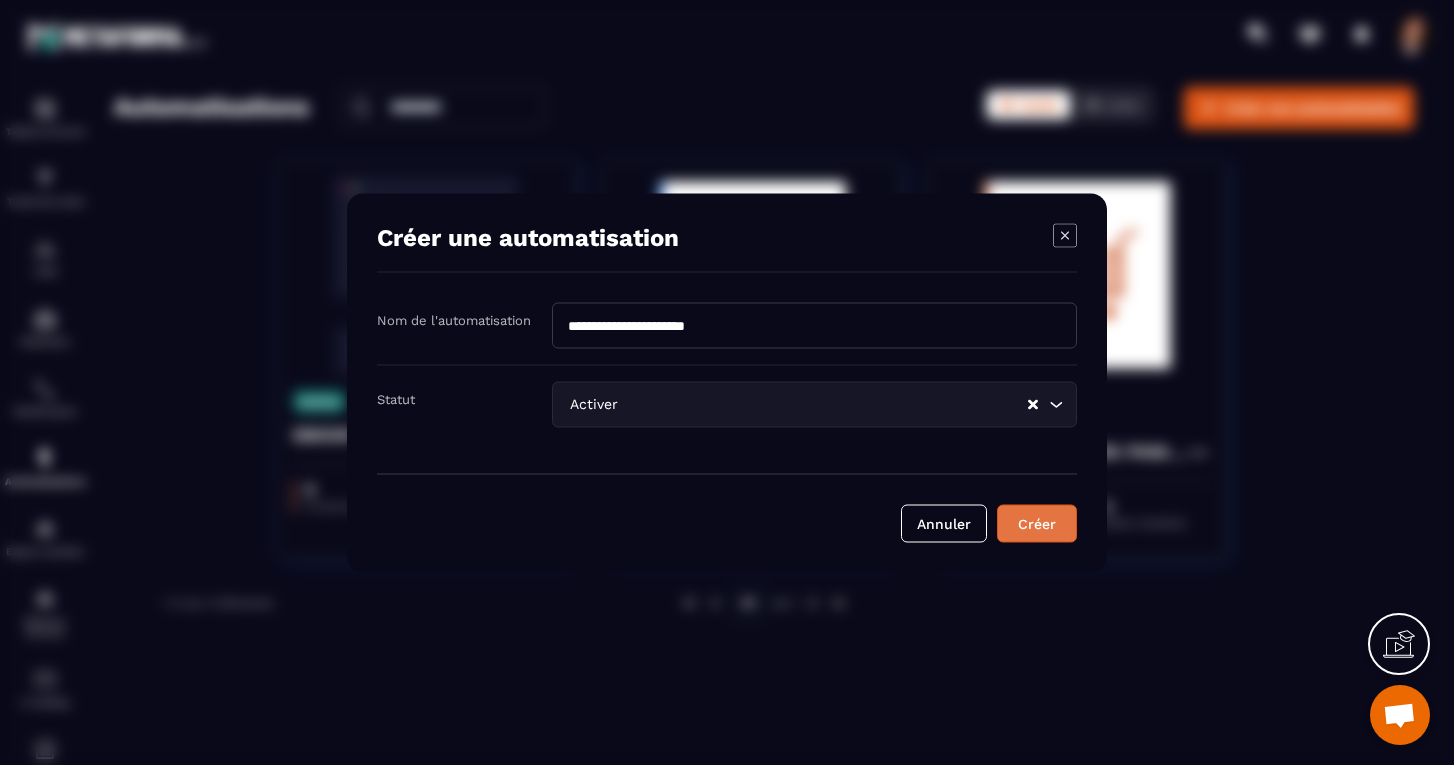 type on "**********" 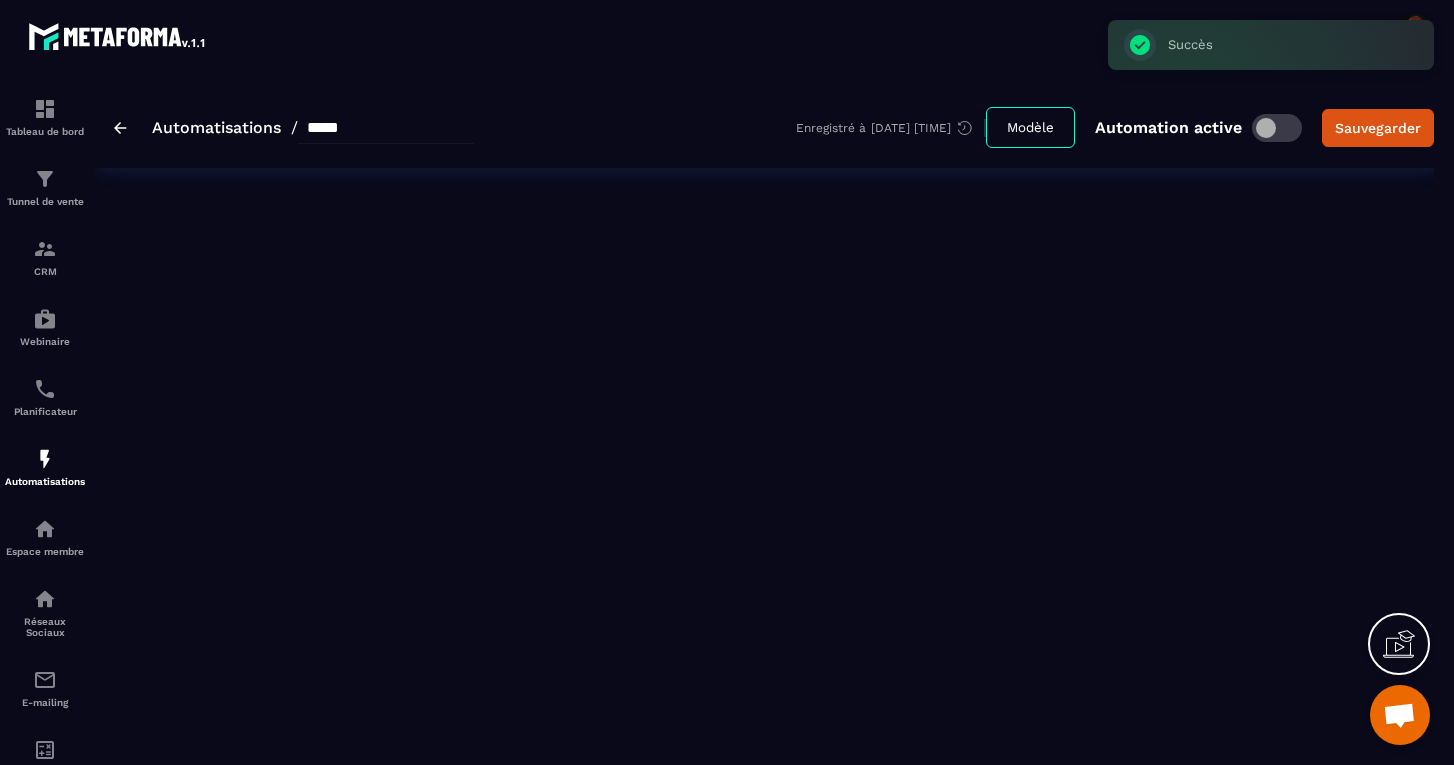 type on "**********" 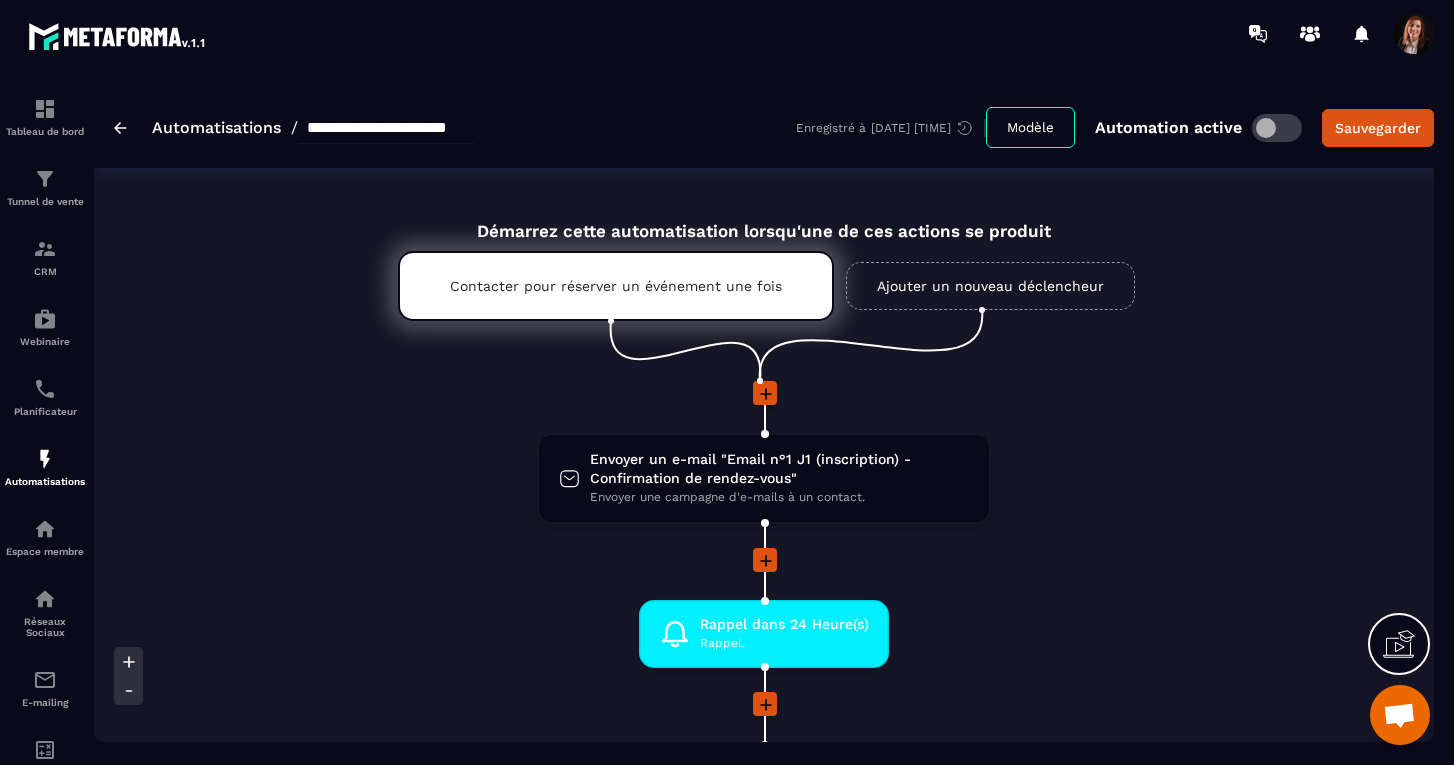 scroll, scrollTop: 0, scrollLeft: 0, axis: both 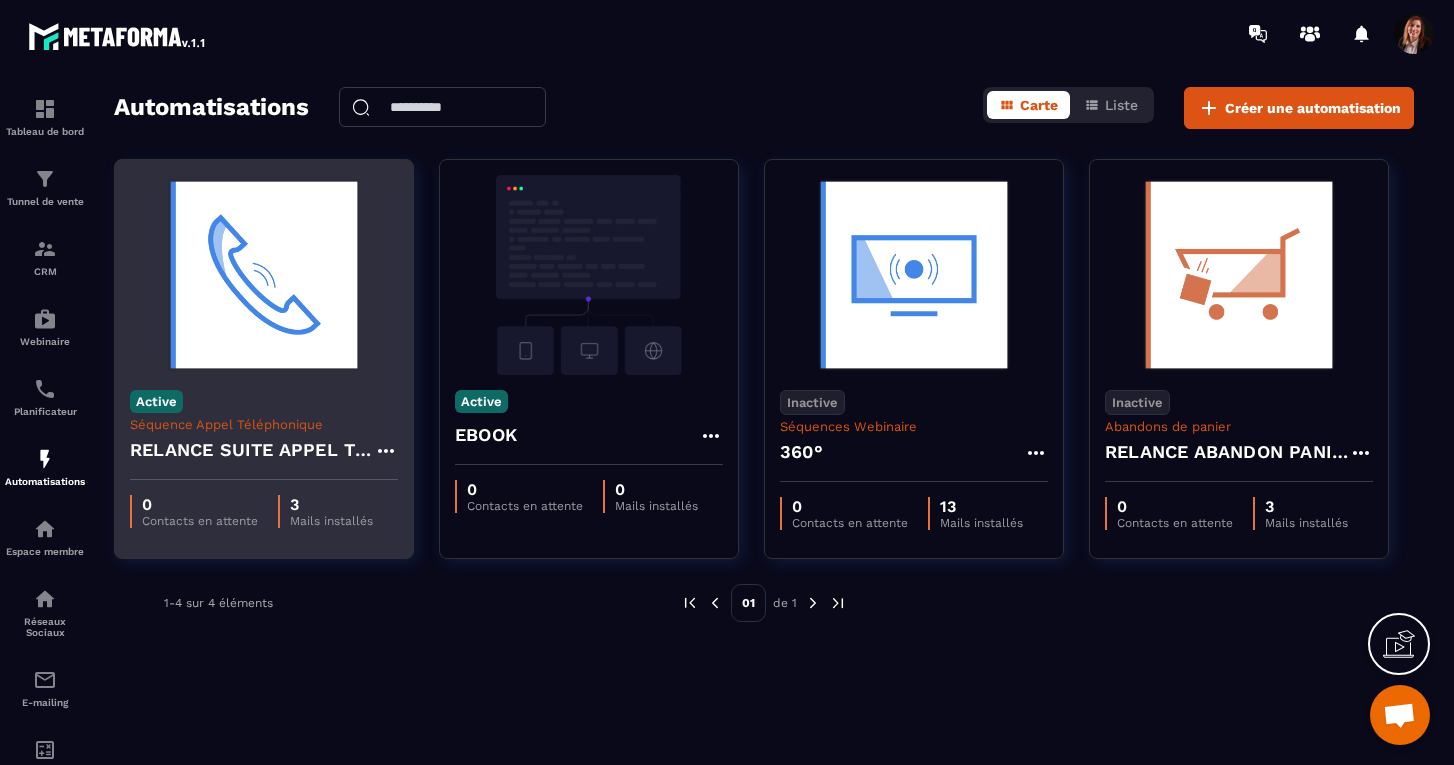 click 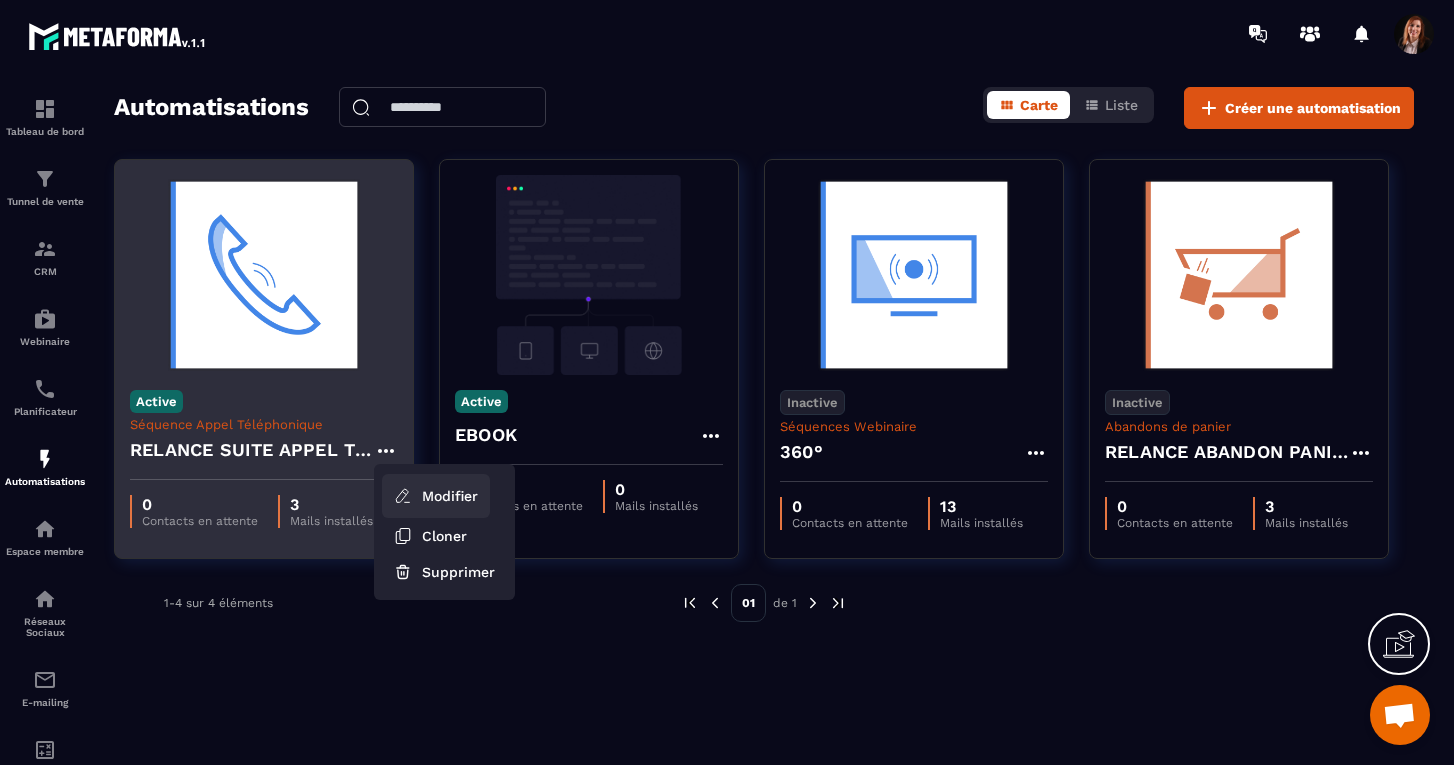 click on "Modifier" at bounding box center [436, 496] 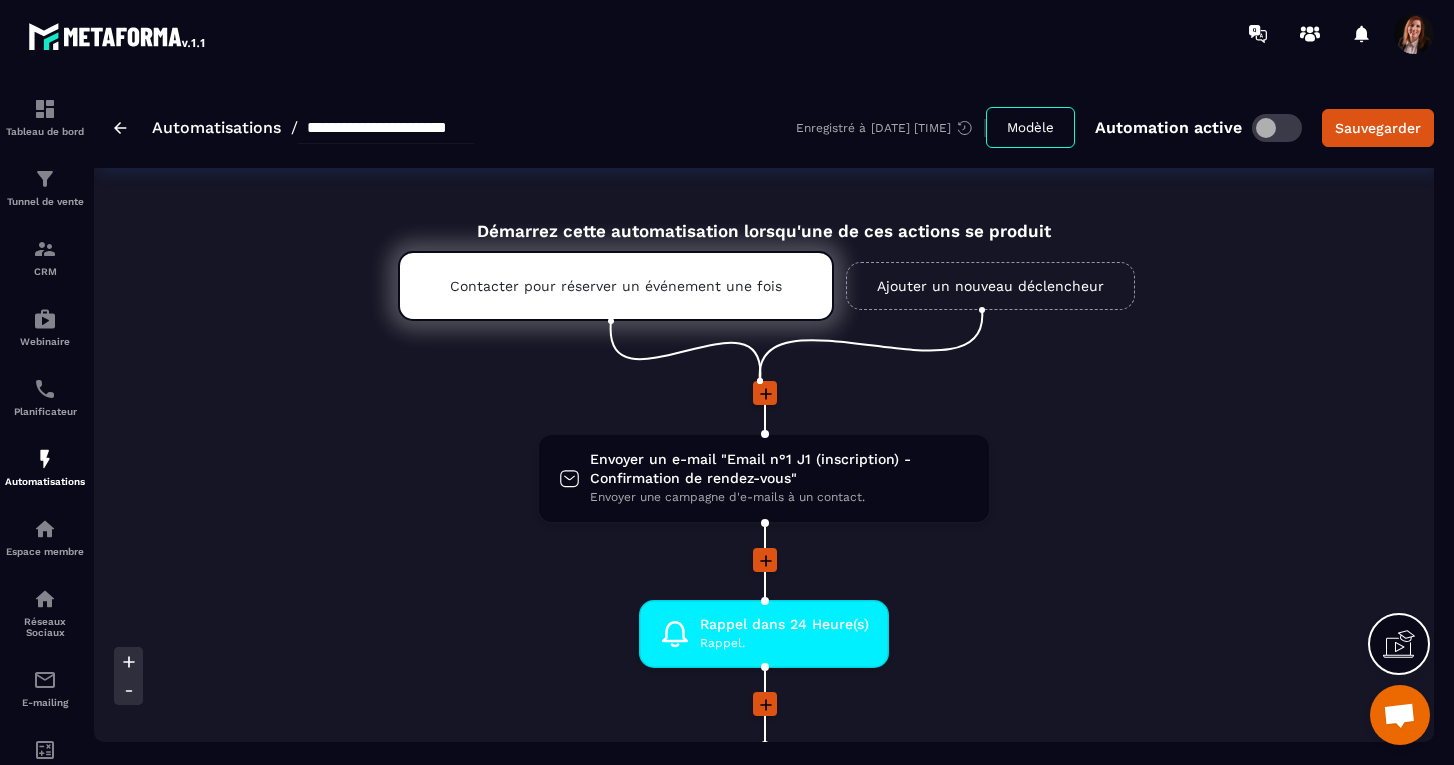 click on "**********" at bounding box center (386, 128) 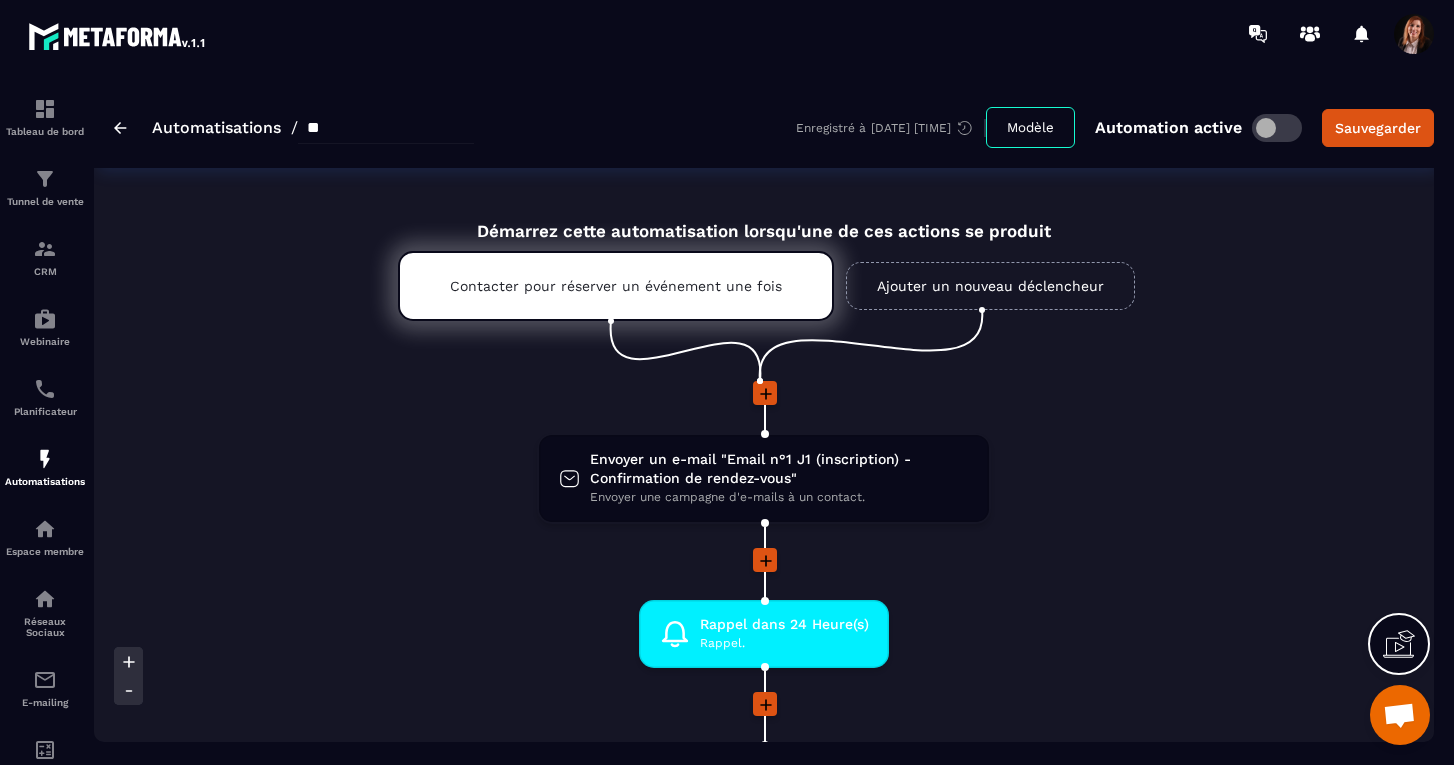 type on "*" 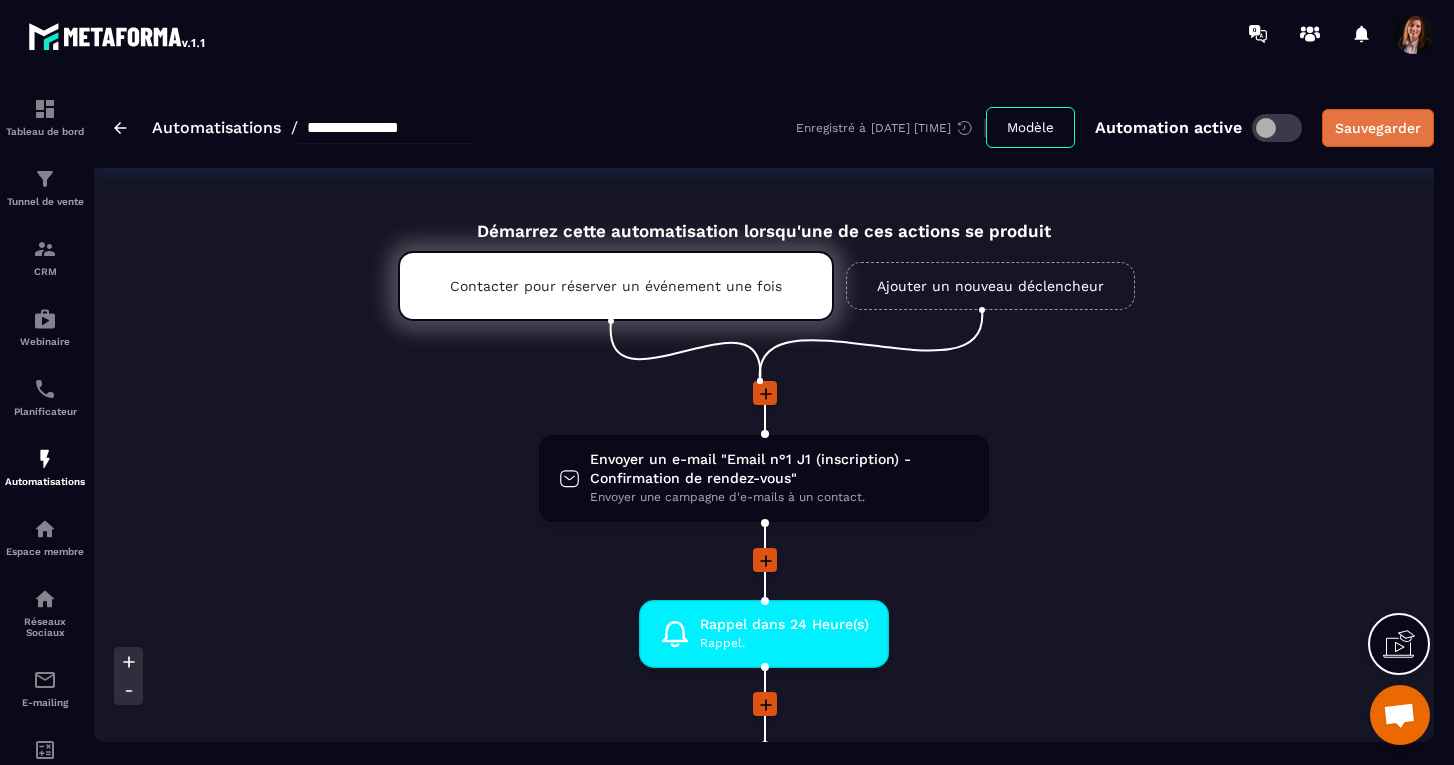 type on "**********" 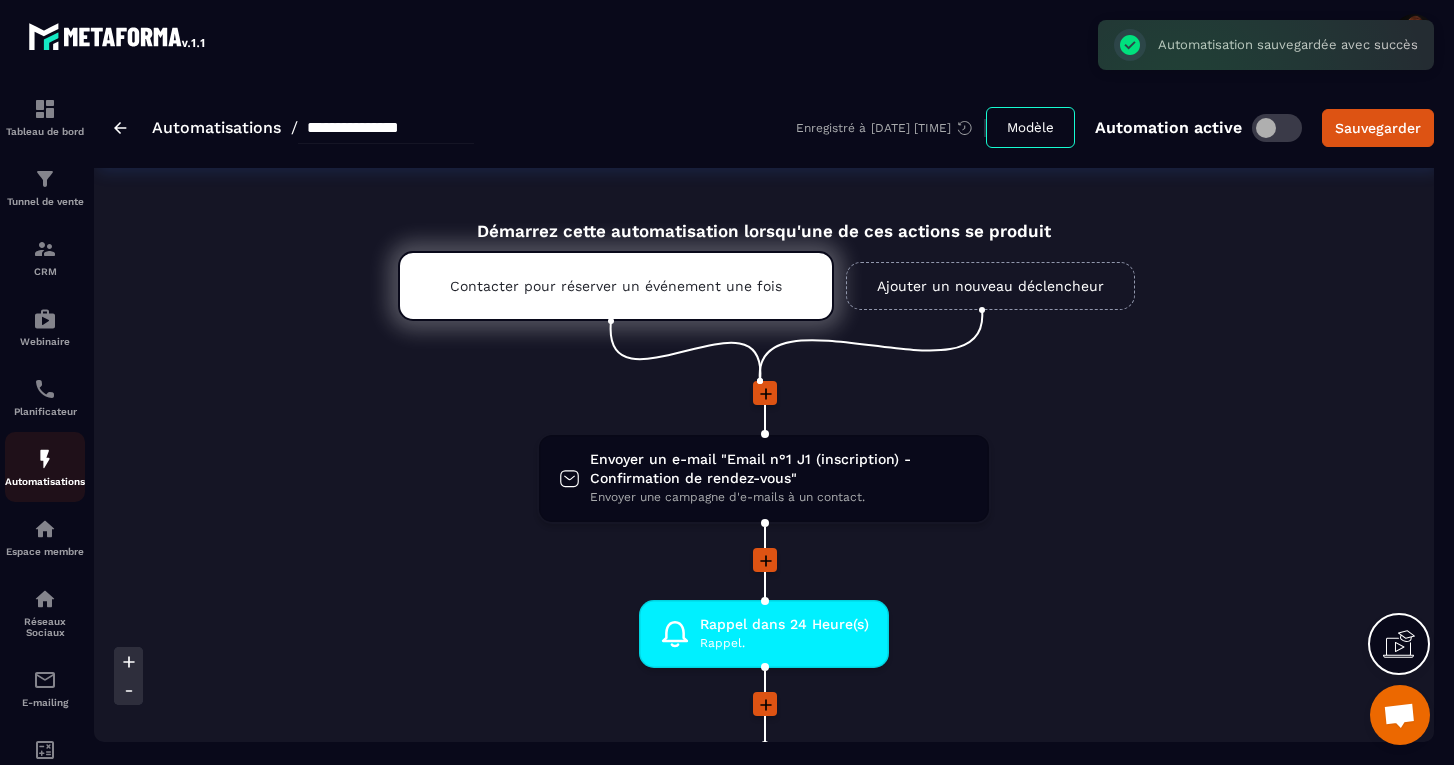 click at bounding box center (45, 459) 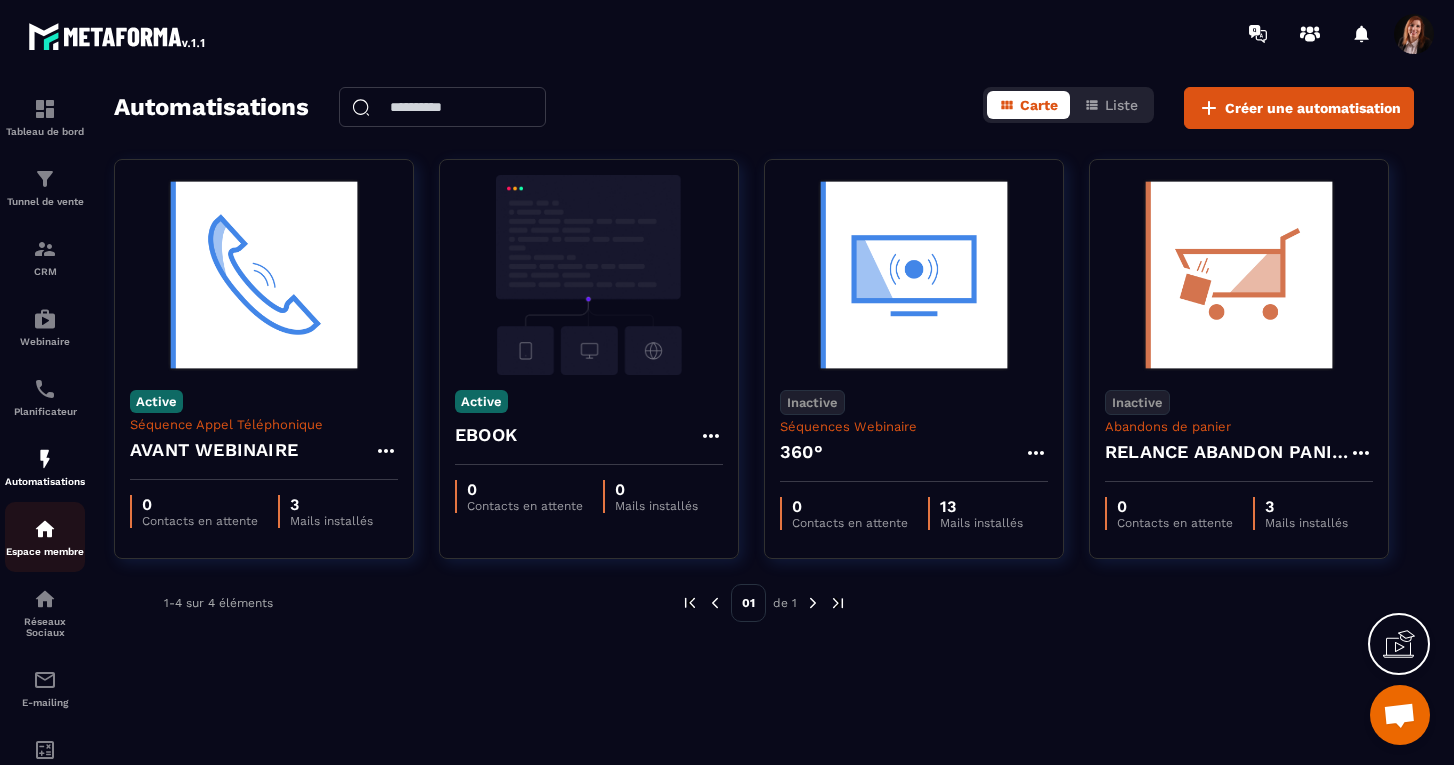 click at bounding box center [45, 529] 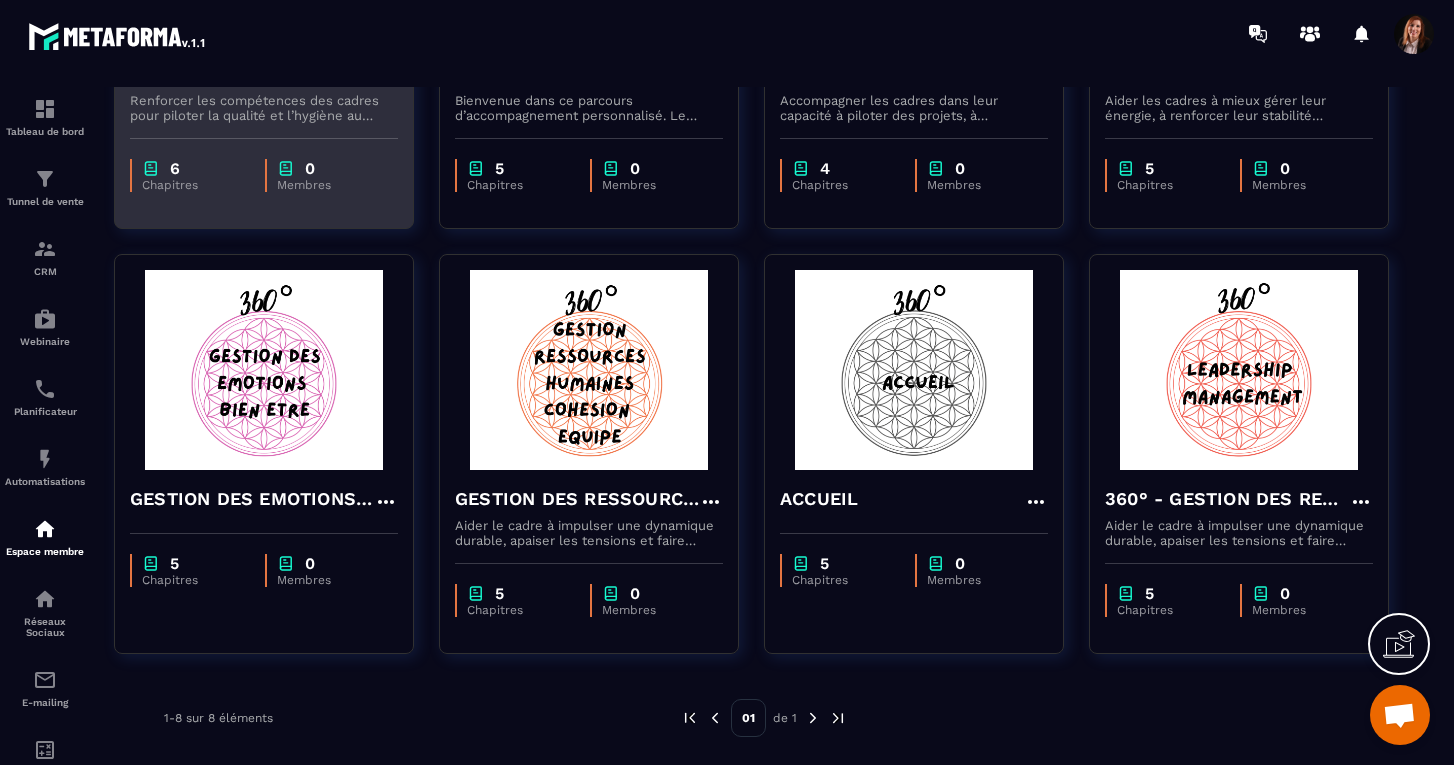 scroll, scrollTop: 409, scrollLeft: 0, axis: vertical 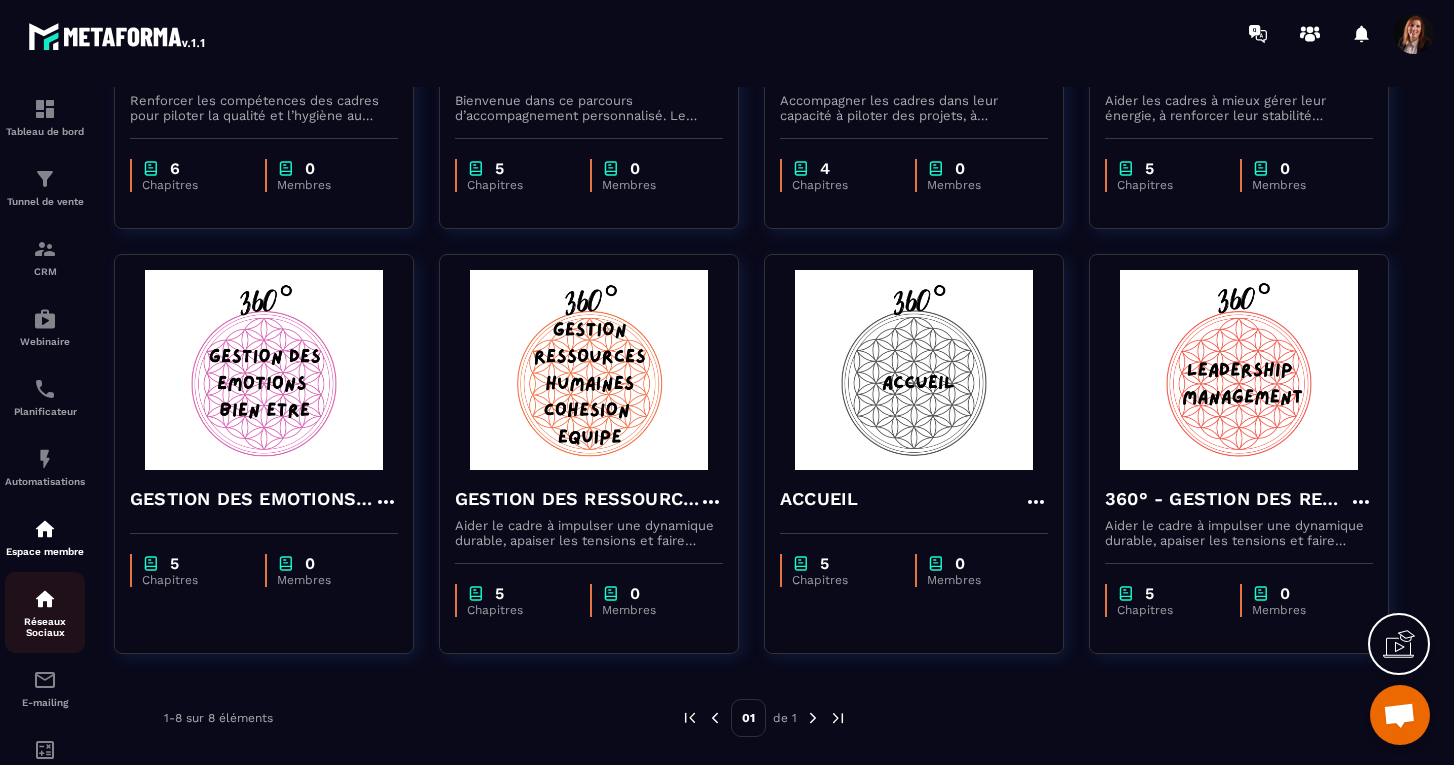 click at bounding box center (45, 599) 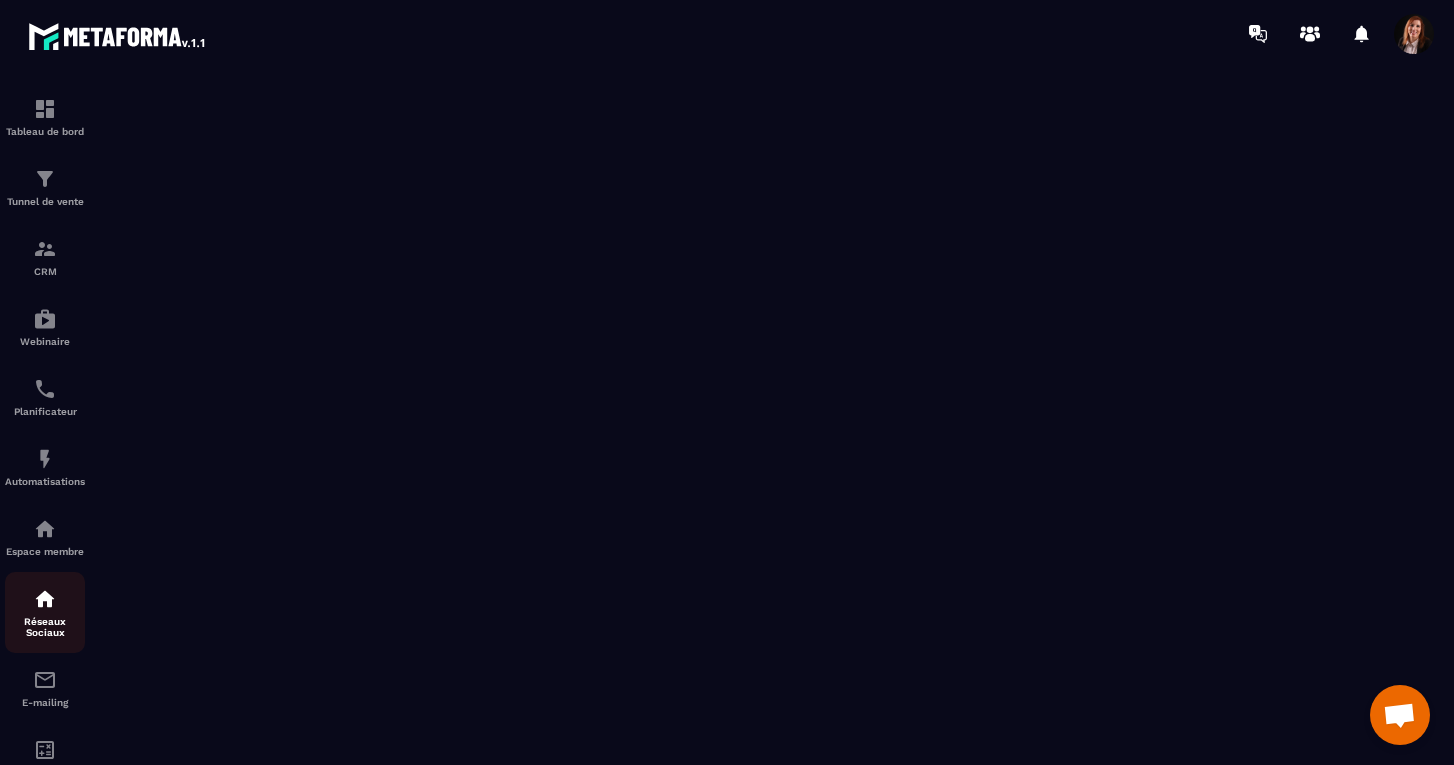 click on "Réseaux Sociaux" at bounding box center (45, 627) 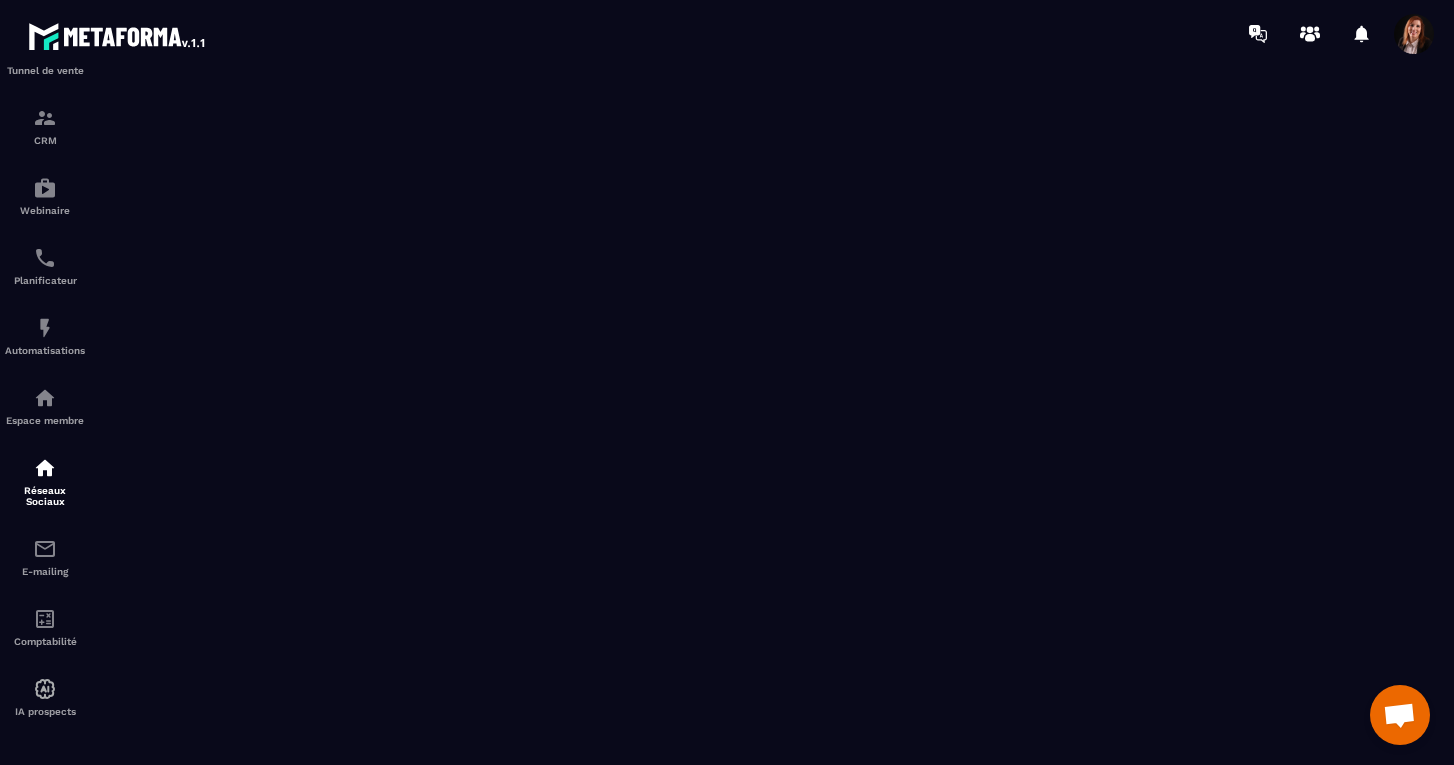 scroll, scrollTop: 131, scrollLeft: 0, axis: vertical 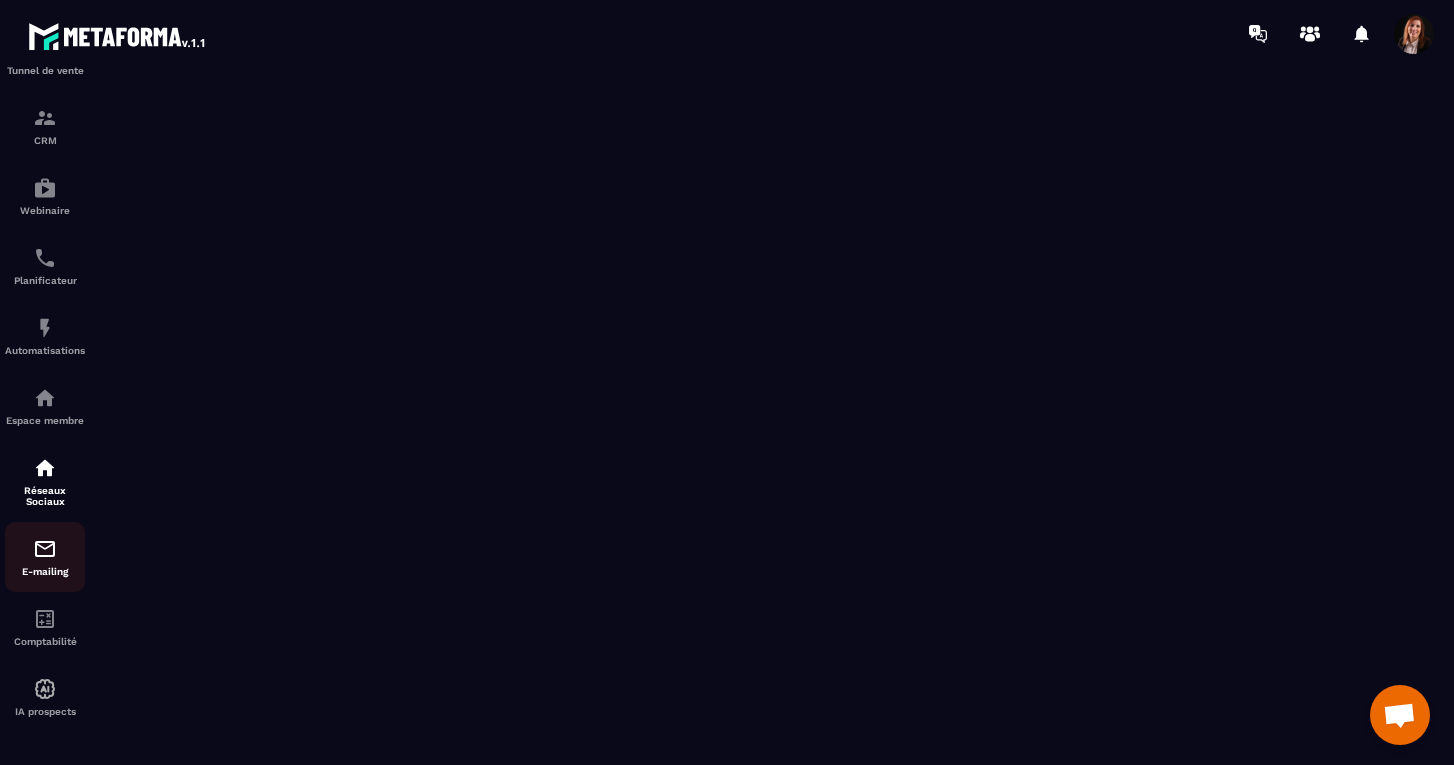 click at bounding box center [45, 549] 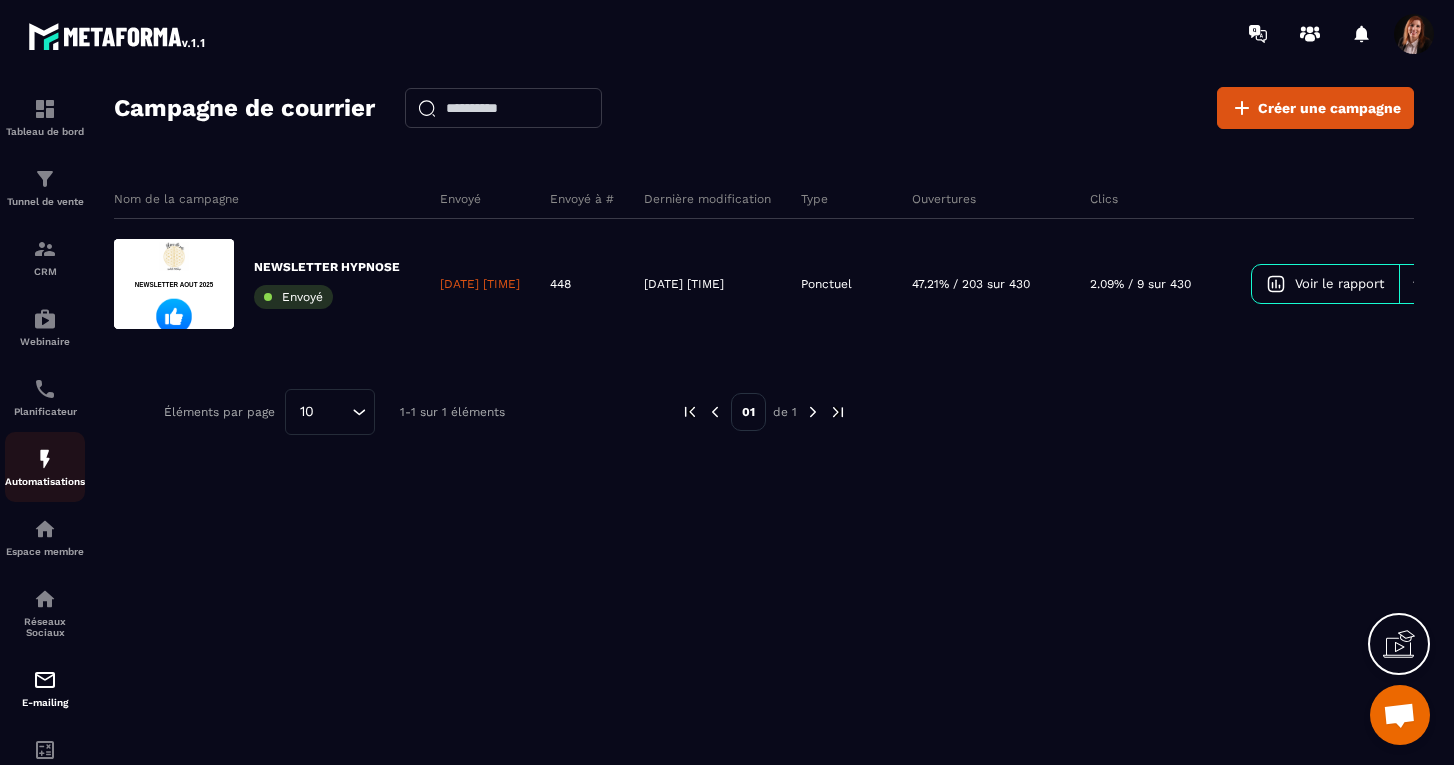 scroll, scrollTop: 0, scrollLeft: 0, axis: both 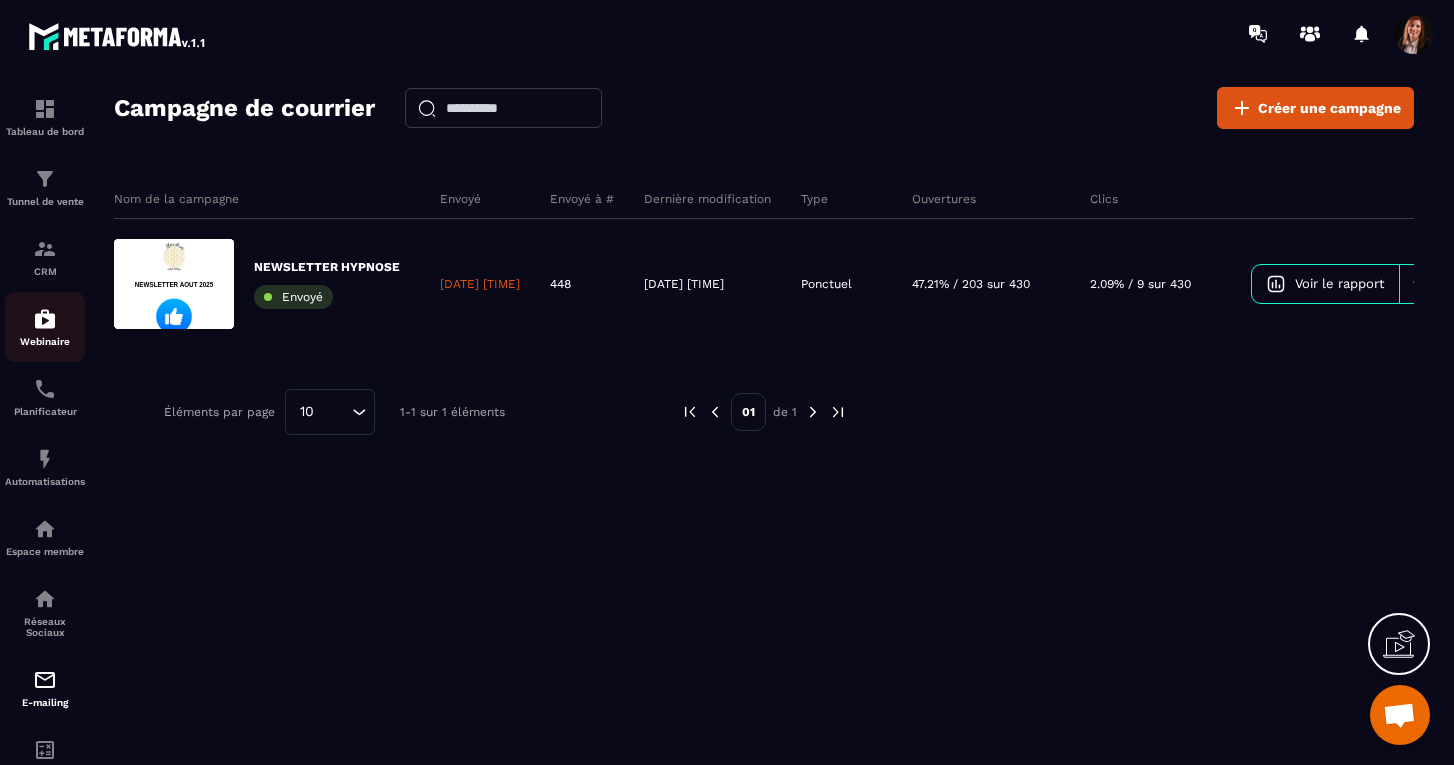 click at bounding box center (45, 319) 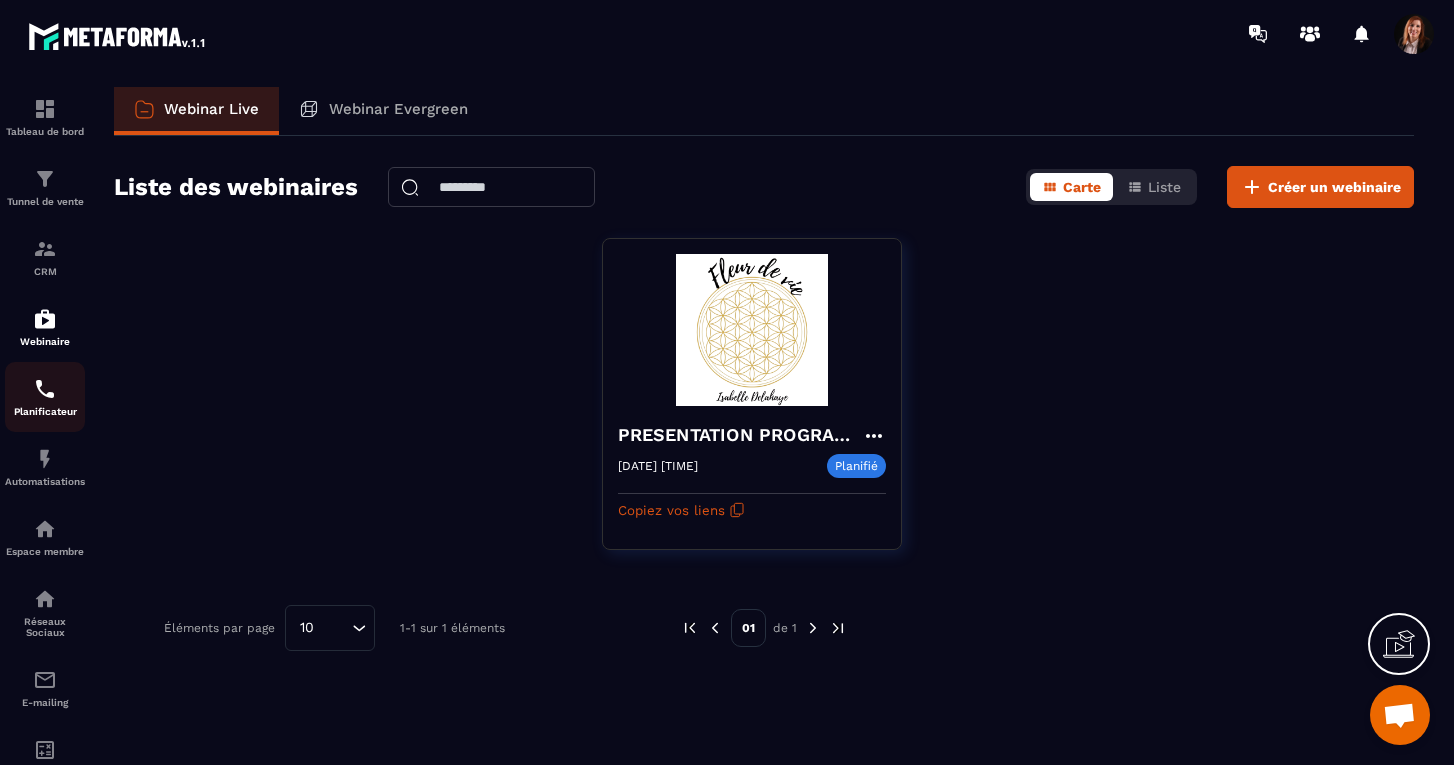 click at bounding box center [45, 389] 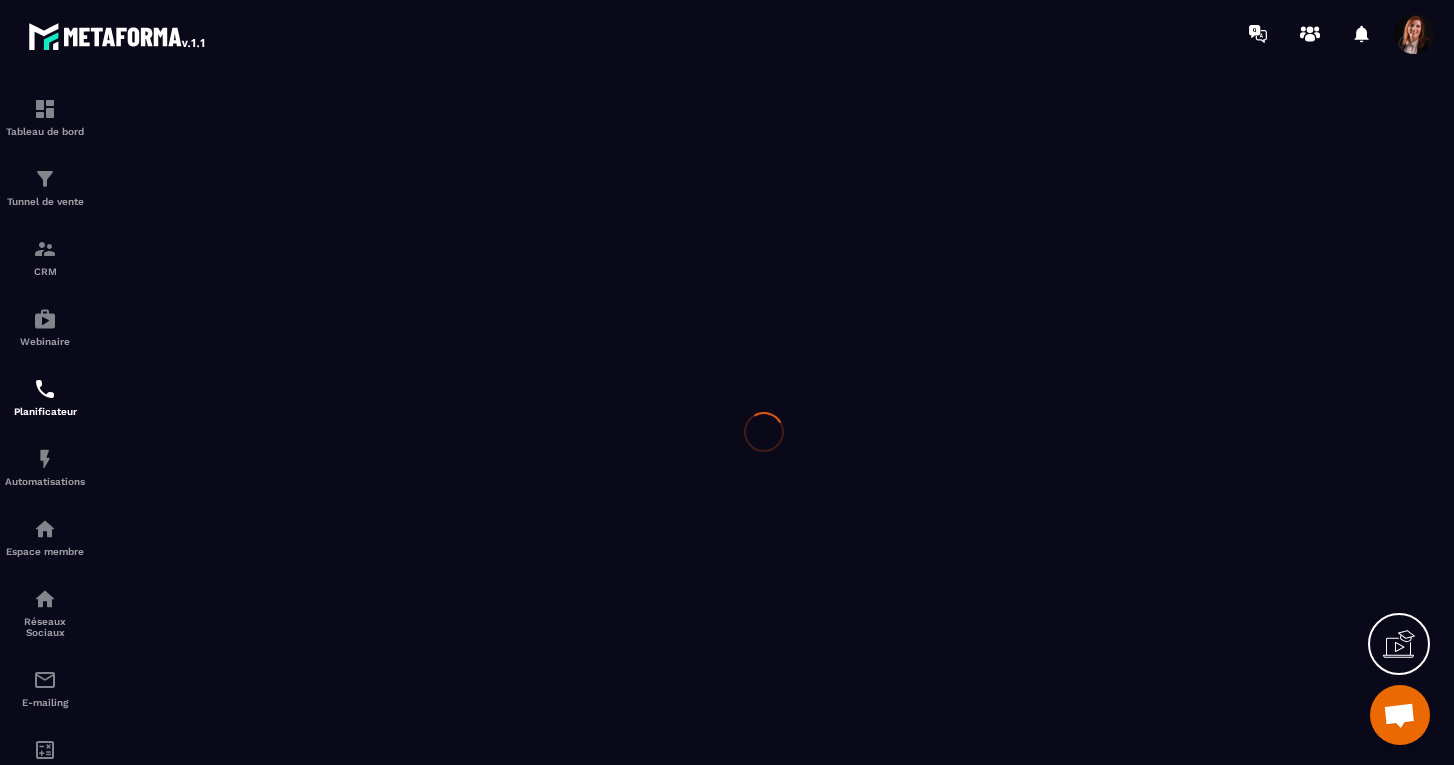scroll, scrollTop: 0, scrollLeft: 0, axis: both 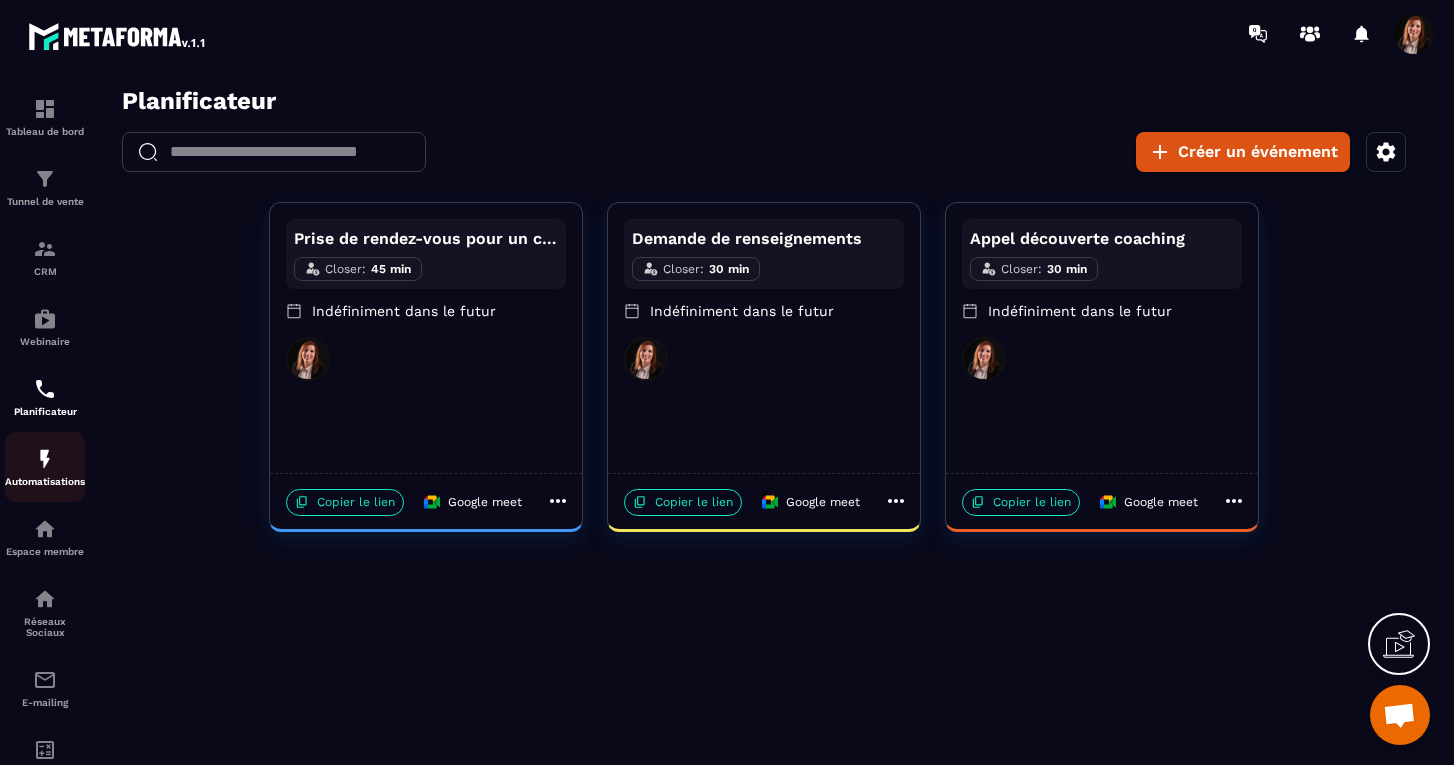 click at bounding box center (45, 459) 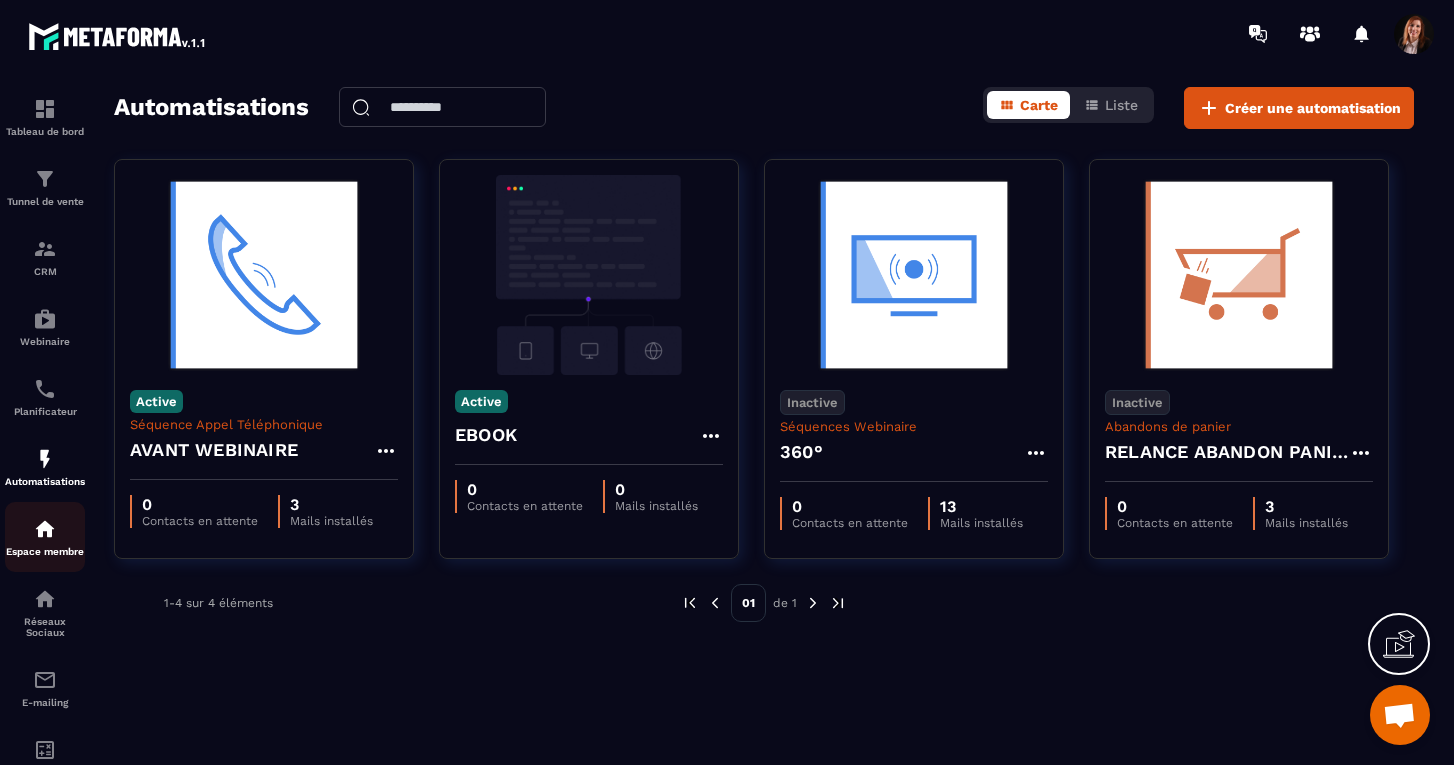 click at bounding box center (45, 529) 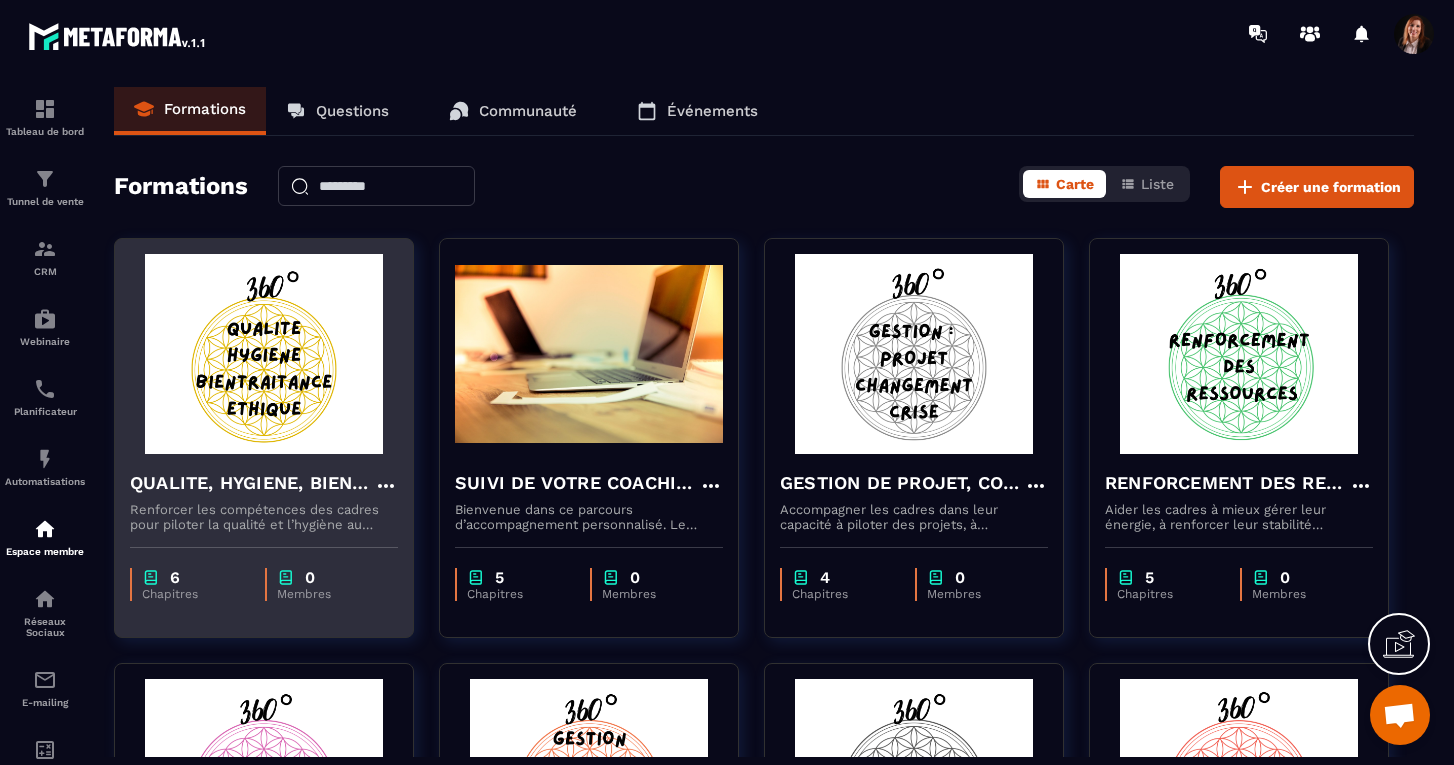 scroll, scrollTop: 0, scrollLeft: 0, axis: both 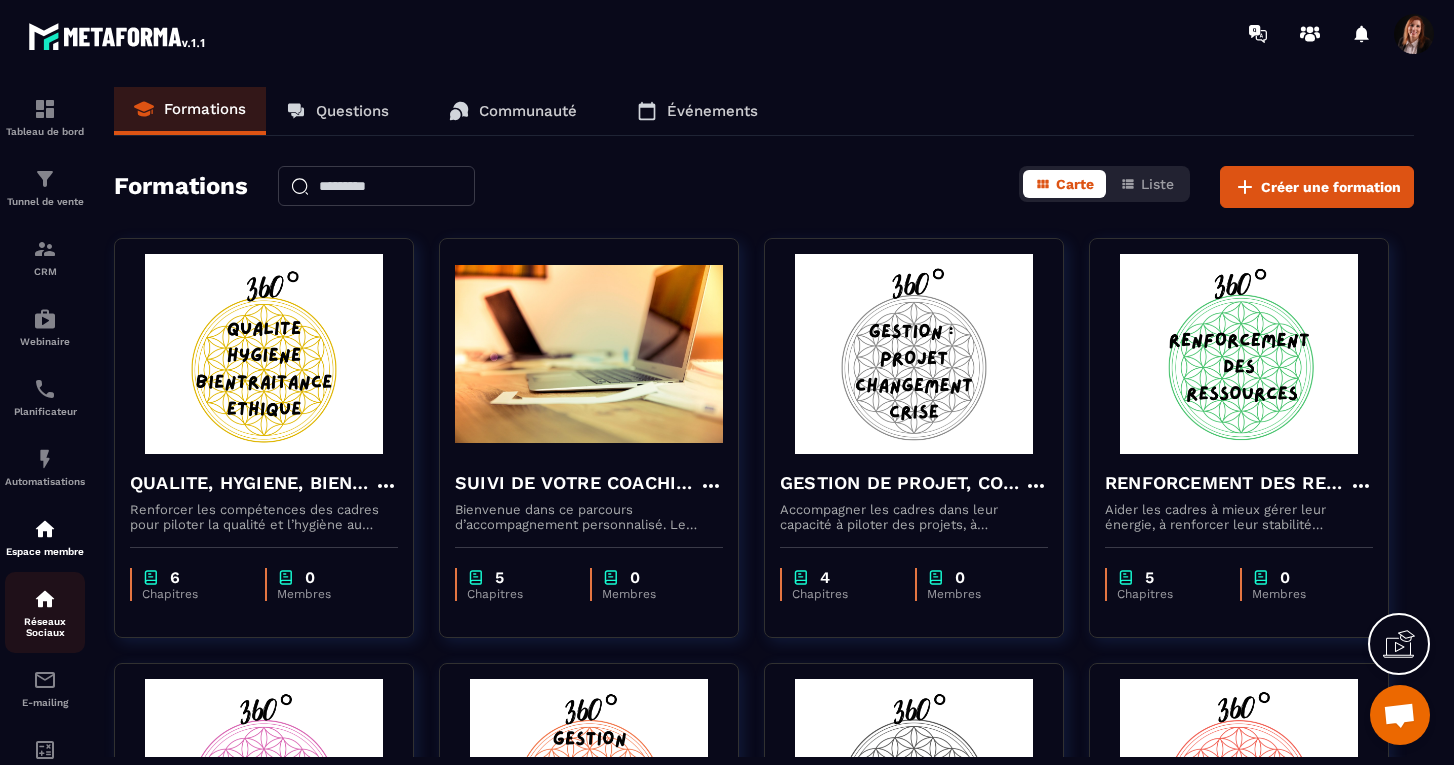 click on "Réseaux Sociaux" at bounding box center [45, 612] 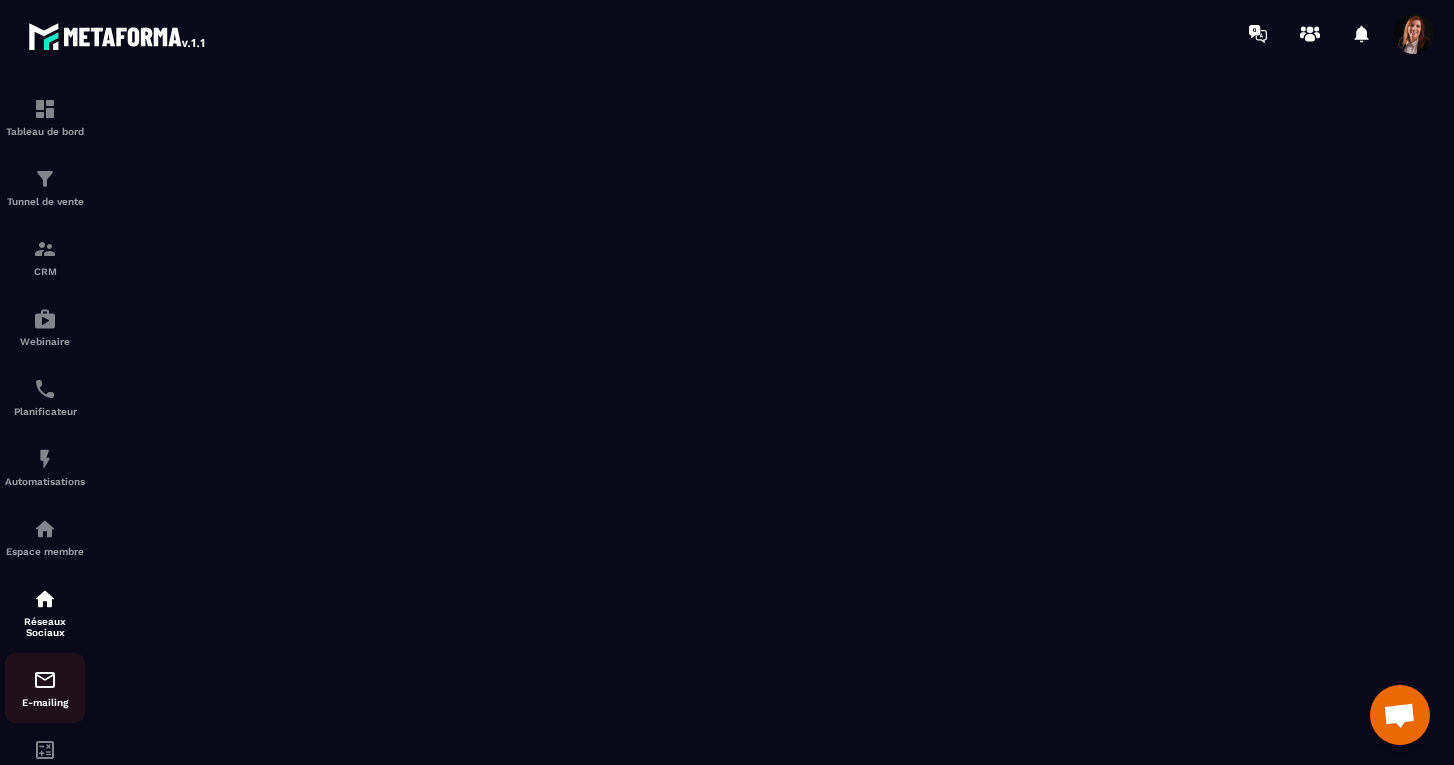 click at bounding box center [45, 680] 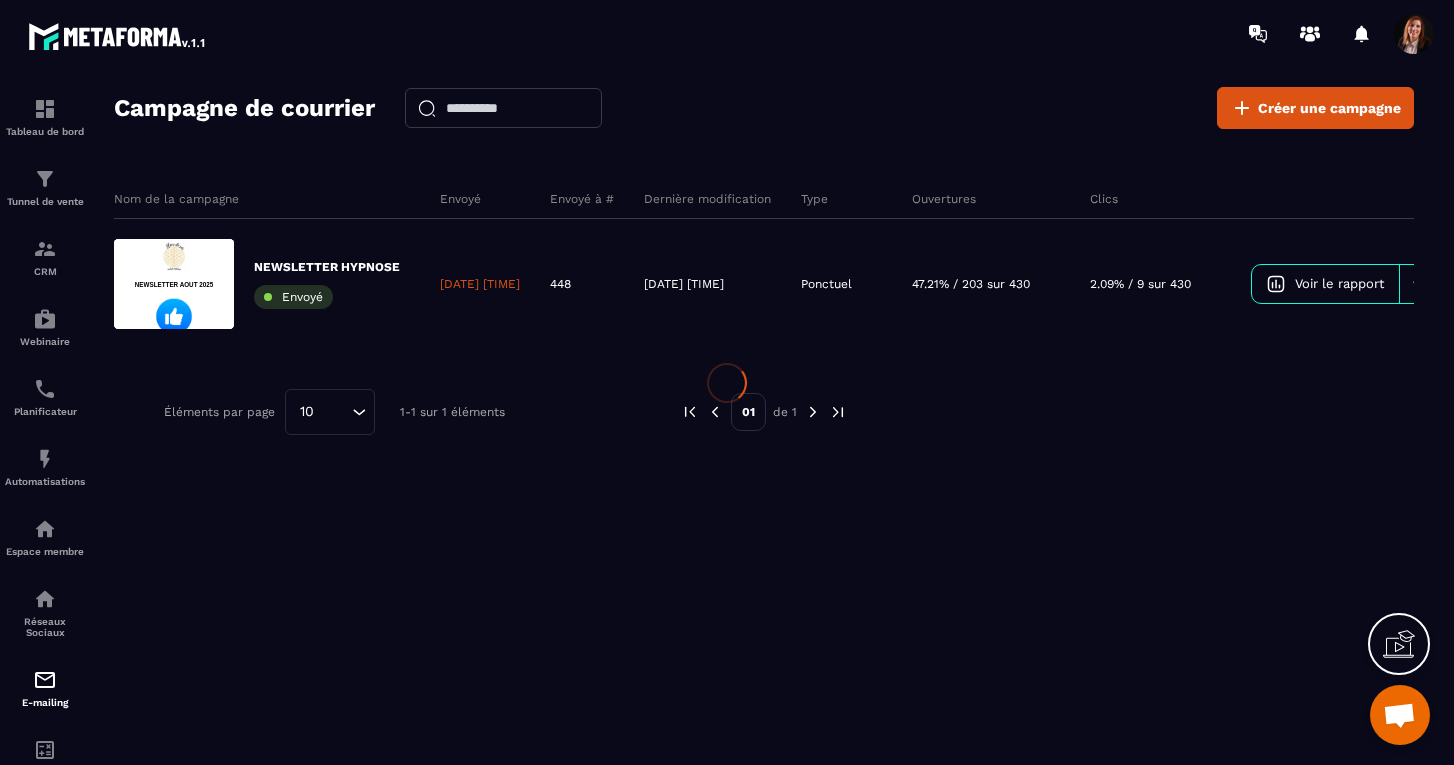 scroll, scrollTop: 0, scrollLeft: 0, axis: both 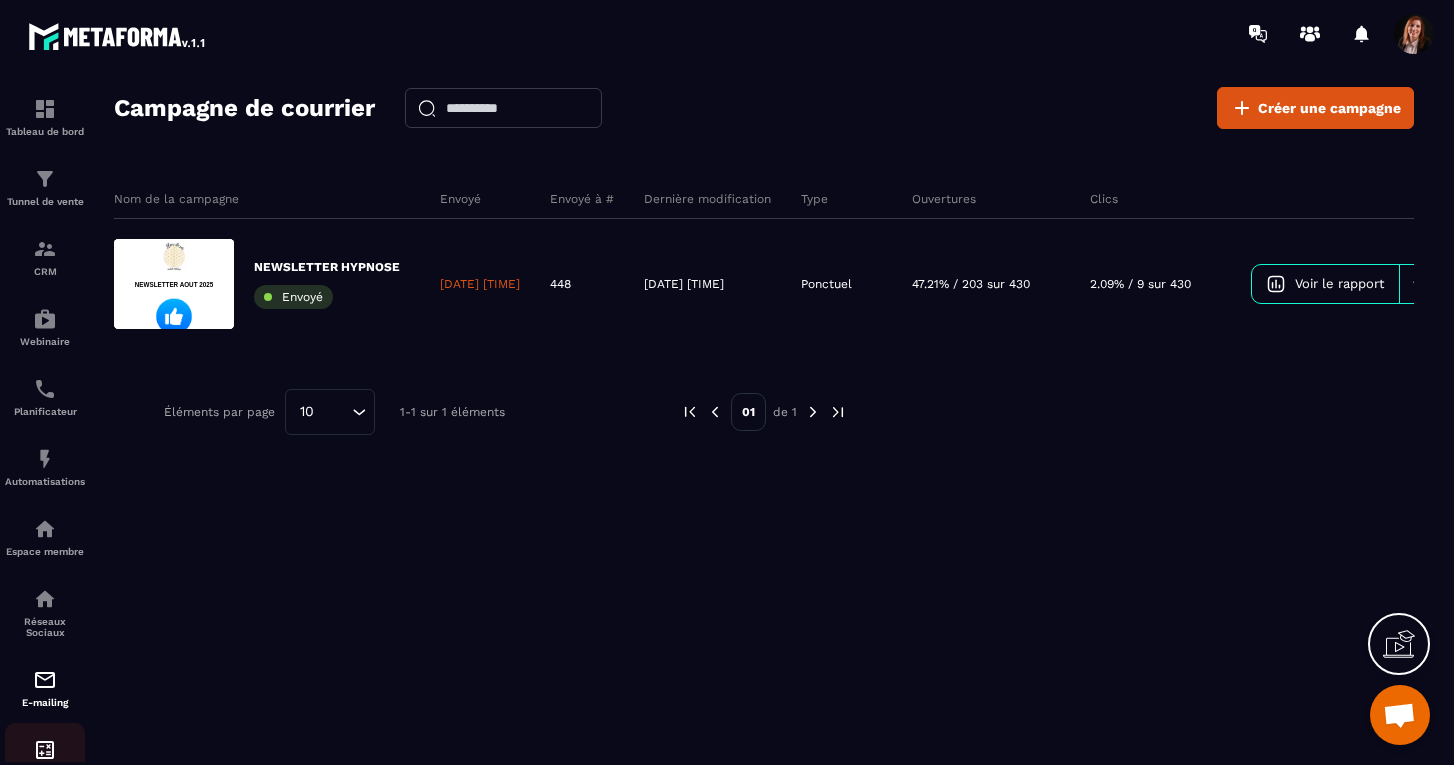 click at bounding box center (45, 750) 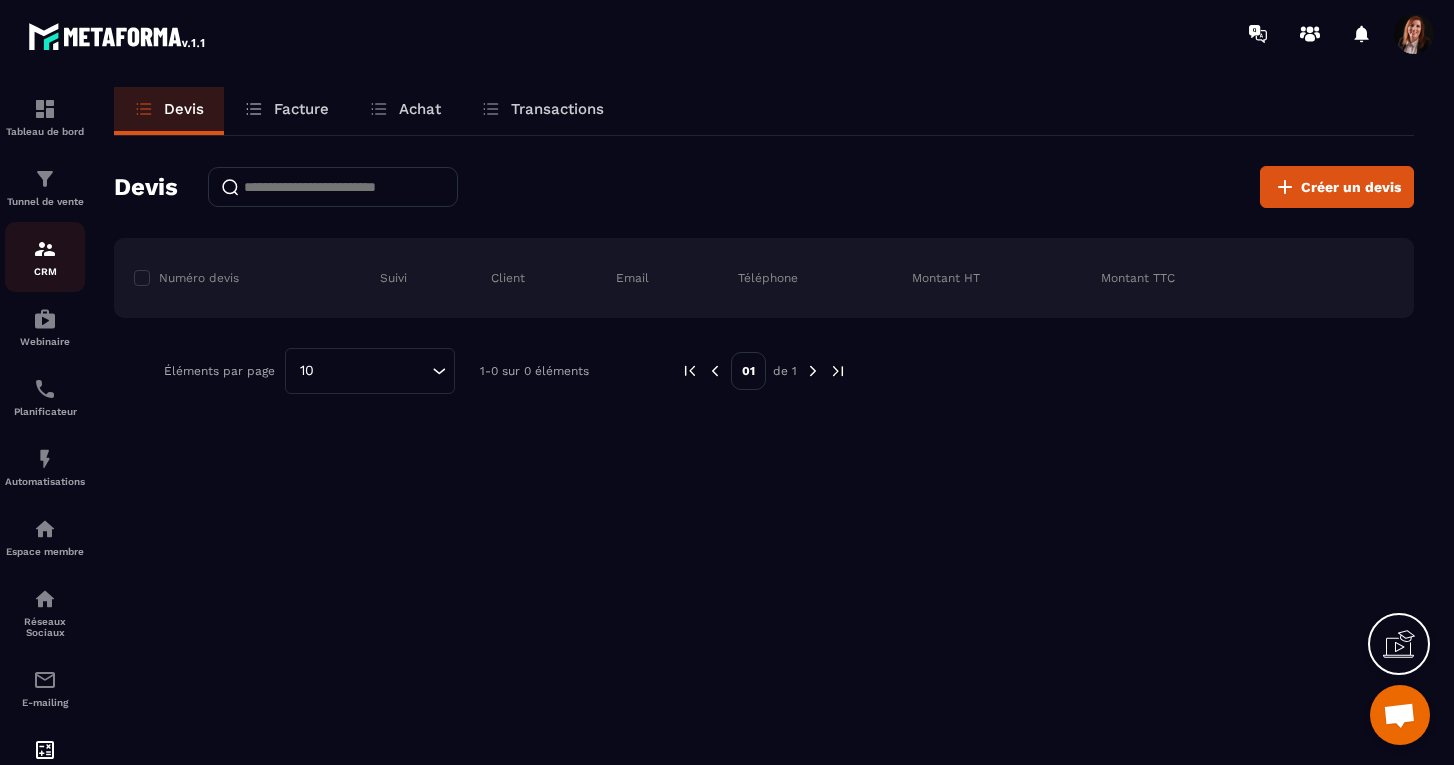 scroll, scrollTop: 0, scrollLeft: 0, axis: both 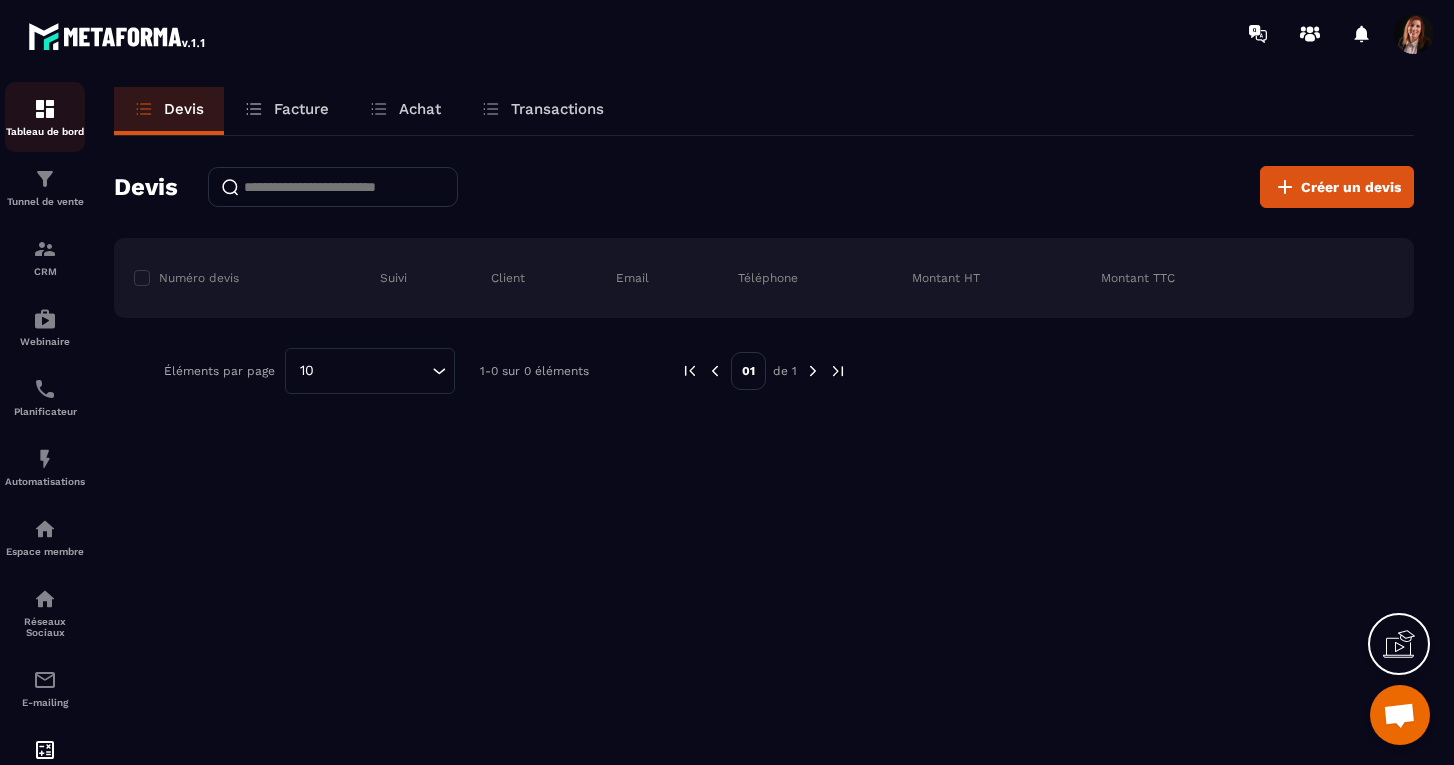 click at bounding box center [45, 109] 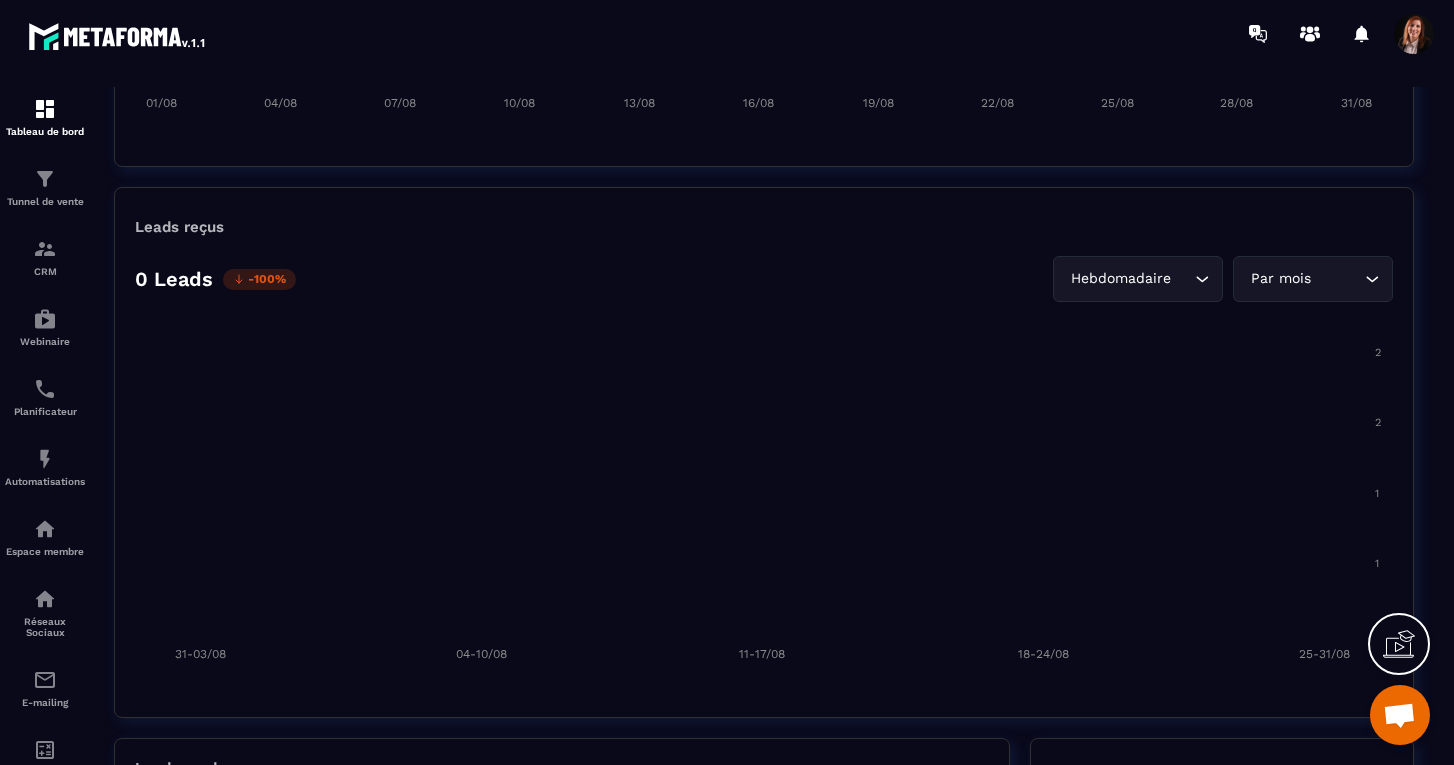 scroll, scrollTop: 1386, scrollLeft: 0, axis: vertical 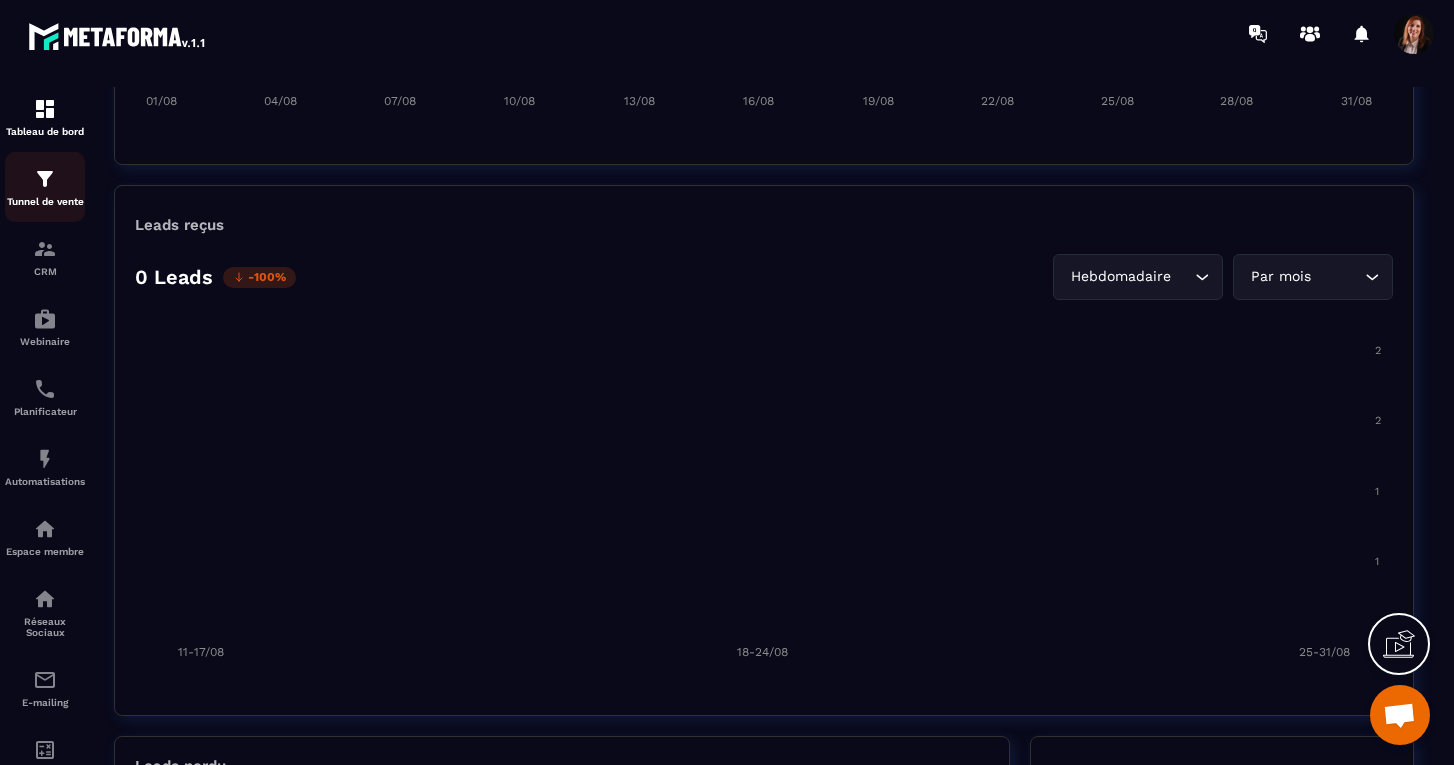 click at bounding box center [45, 179] 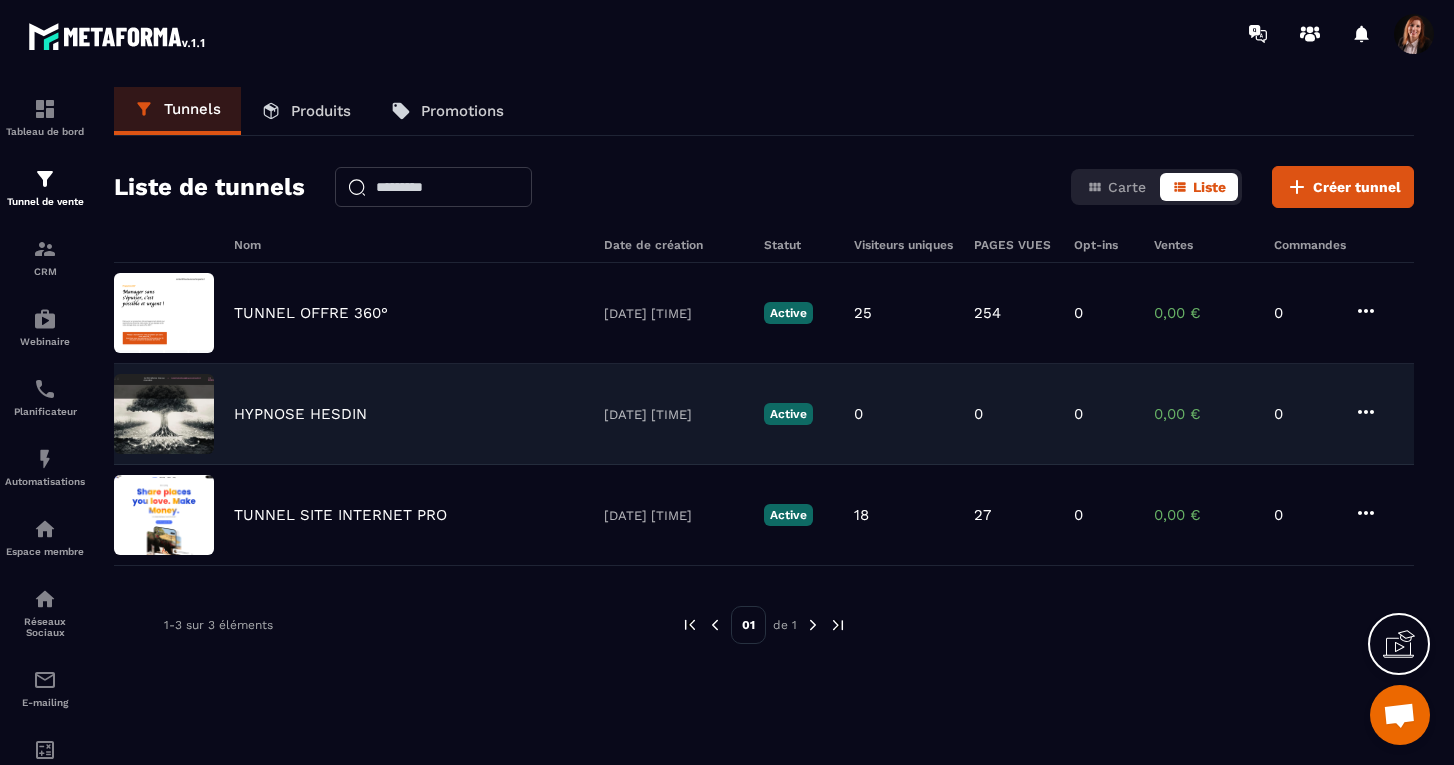 click on "HYPNOSE HESDIN" at bounding box center [300, 414] 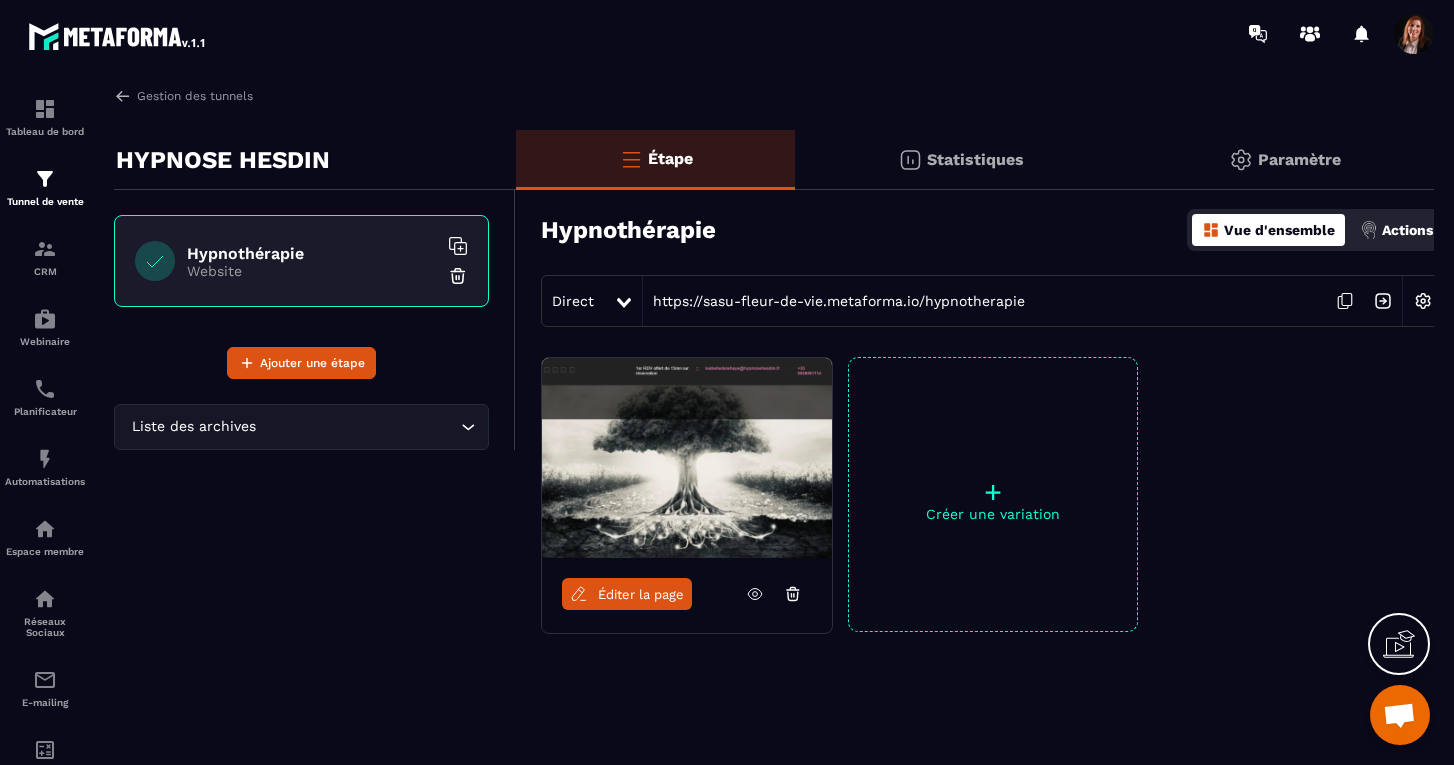 click on "Statistiques" at bounding box center [975, 159] 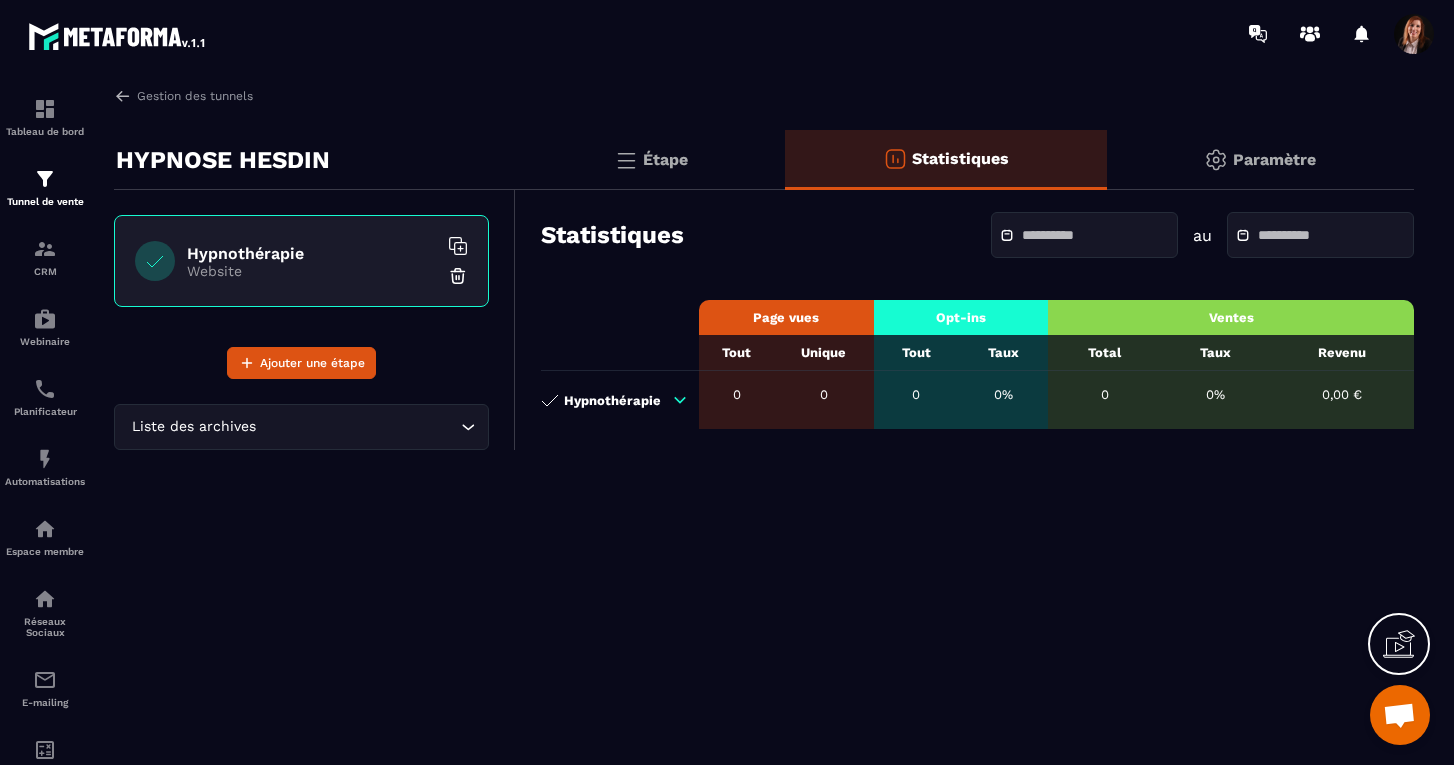 click on "Paramètre" at bounding box center (1274, 159) 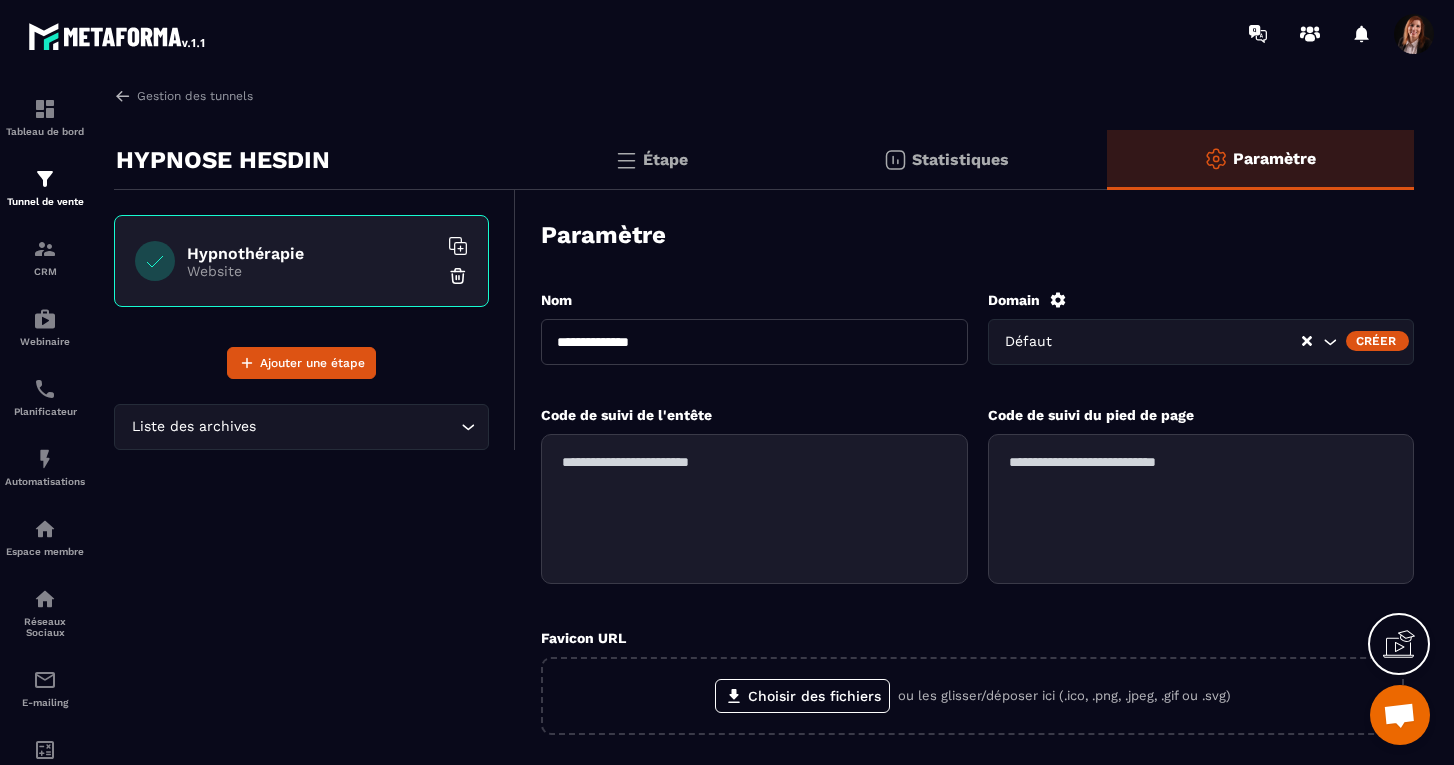 click on "Étape" 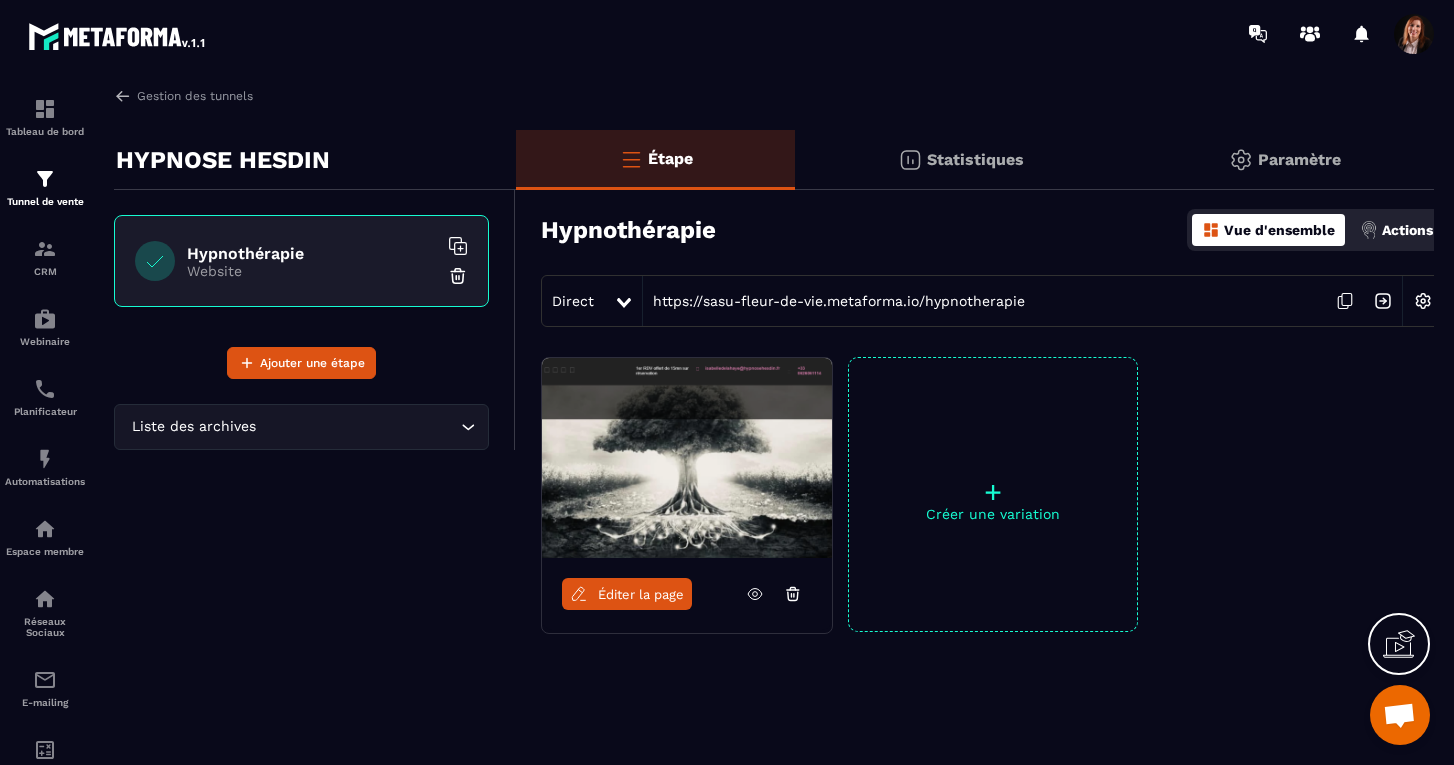 click 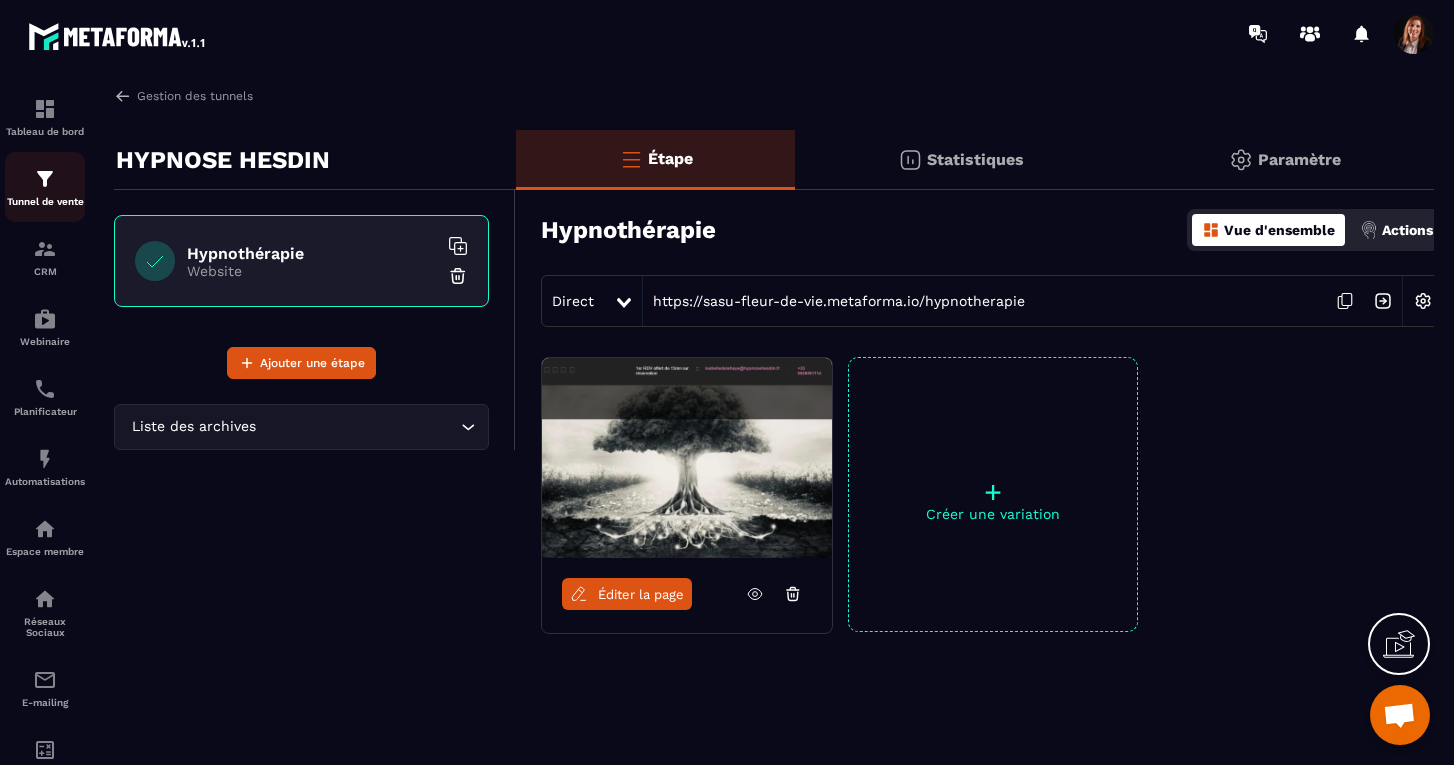 click at bounding box center (45, 179) 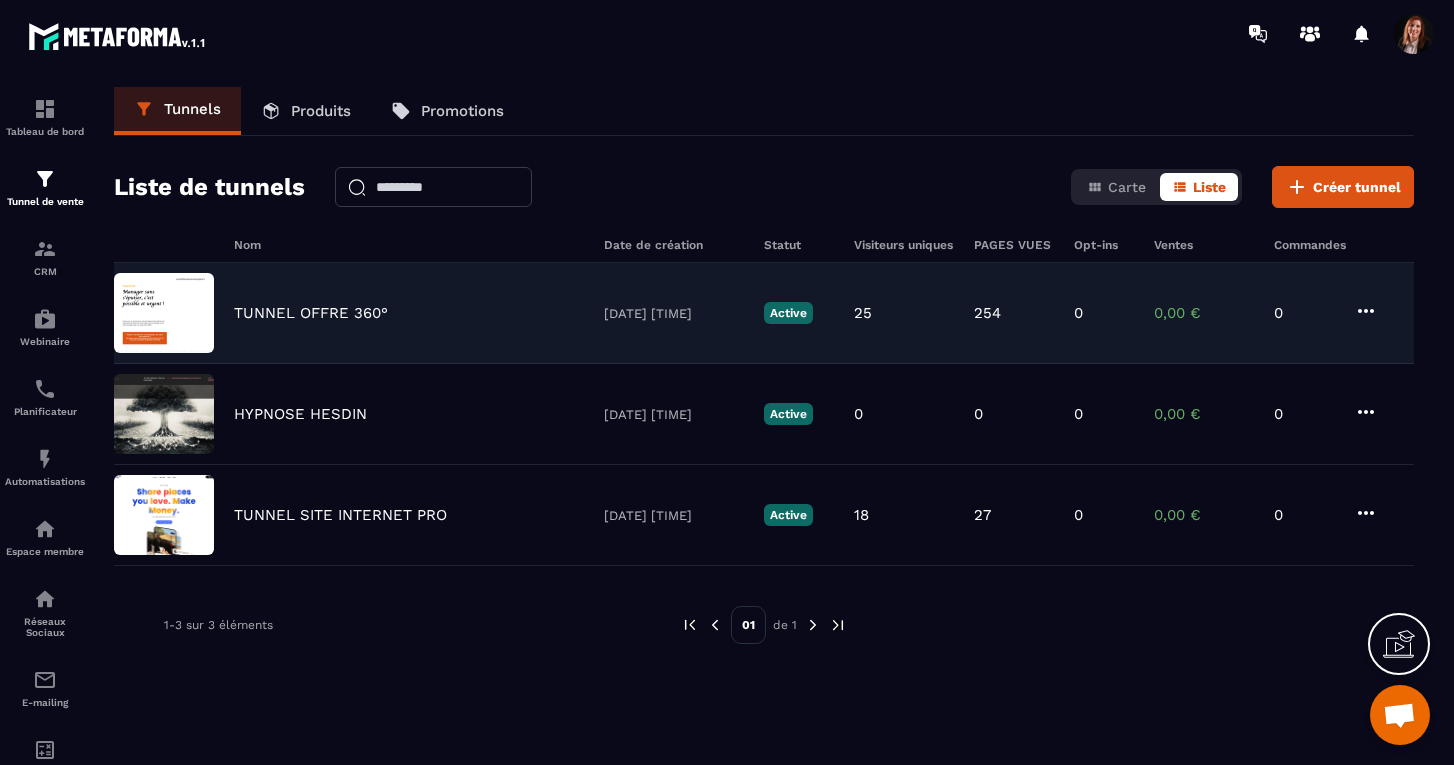 click on "TUNNEL OFFRE 360°" at bounding box center (311, 313) 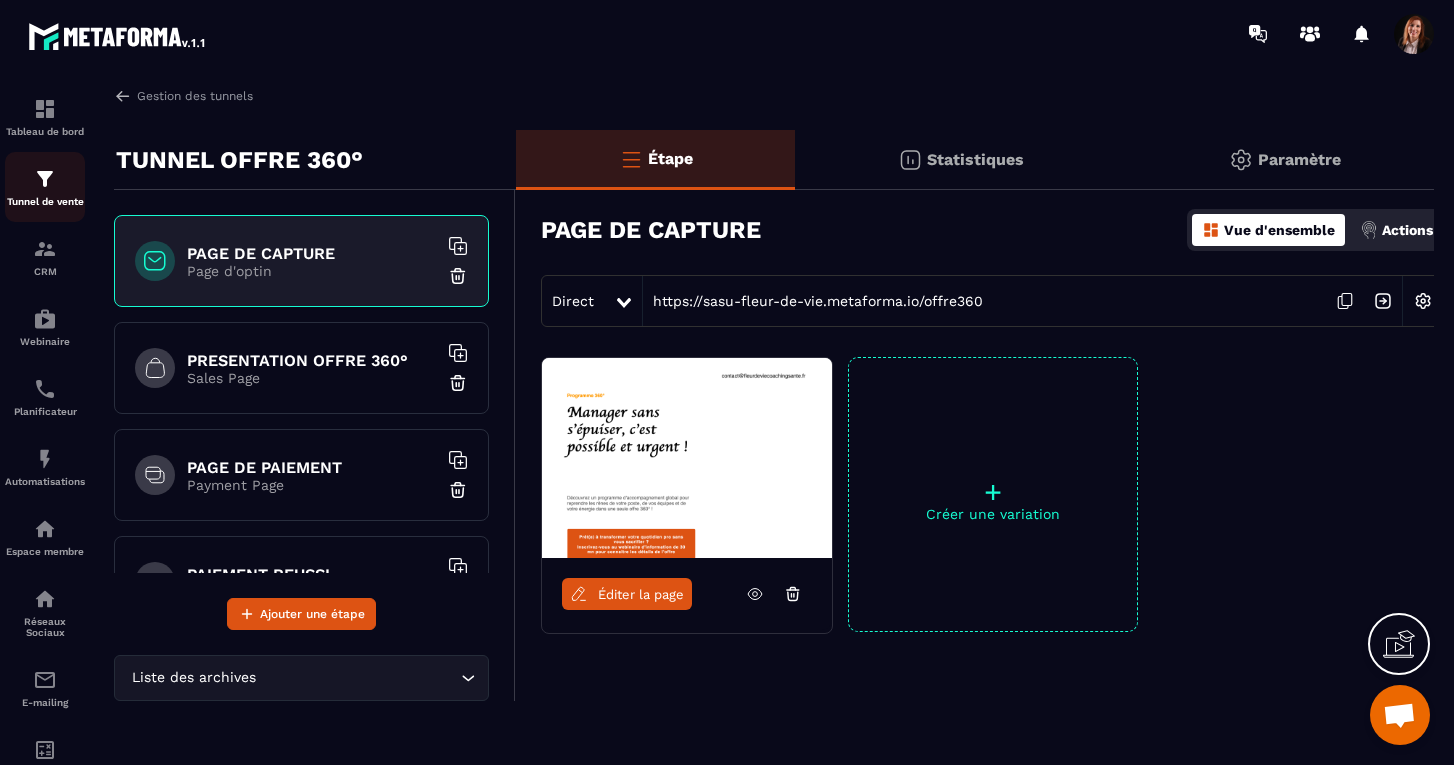 click at bounding box center (45, 179) 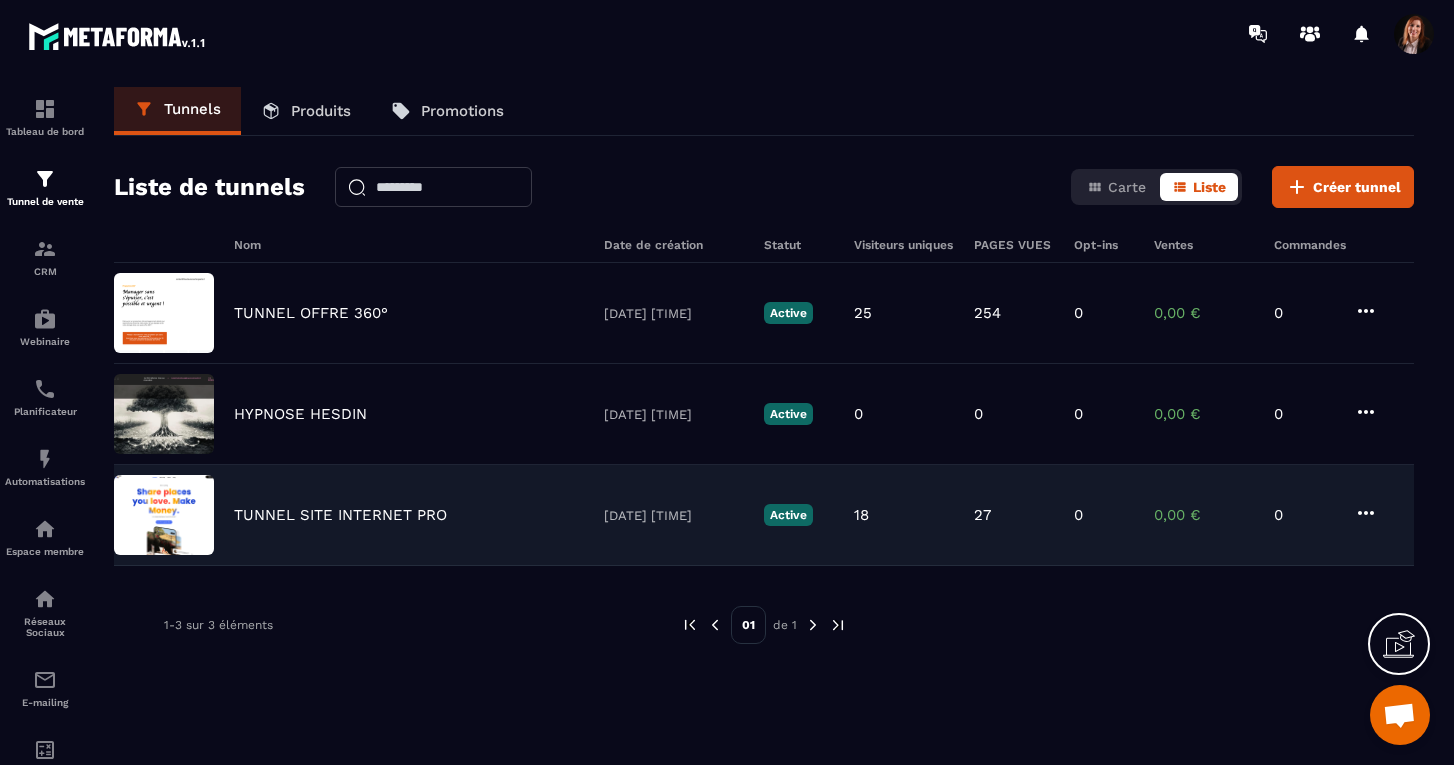 click on "TUNNEL SITE INTERNET PRO" at bounding box center [340, 515] 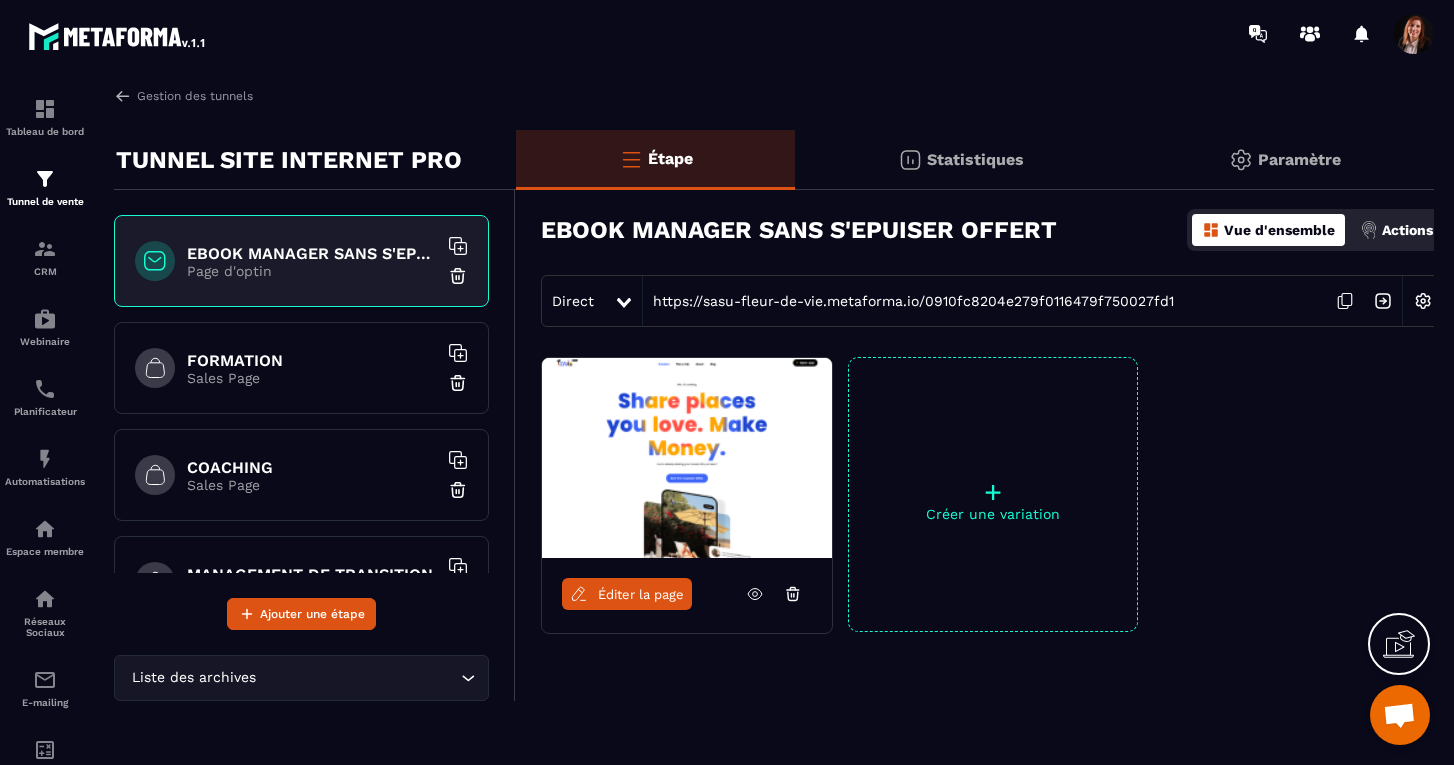 click on "Sales Page" at bounding box center [312, 378] 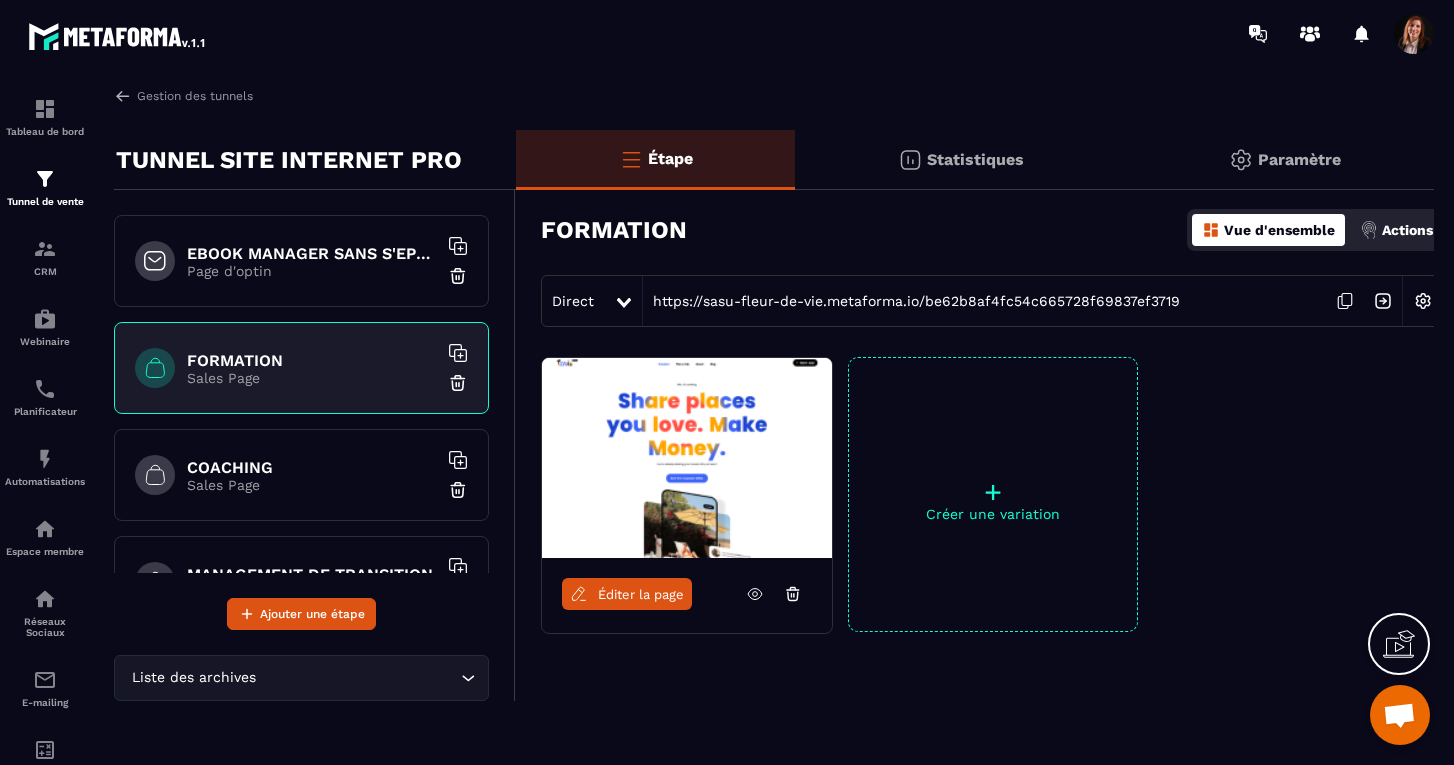 click on "Éditer la page" at bounding box center (627, 594) 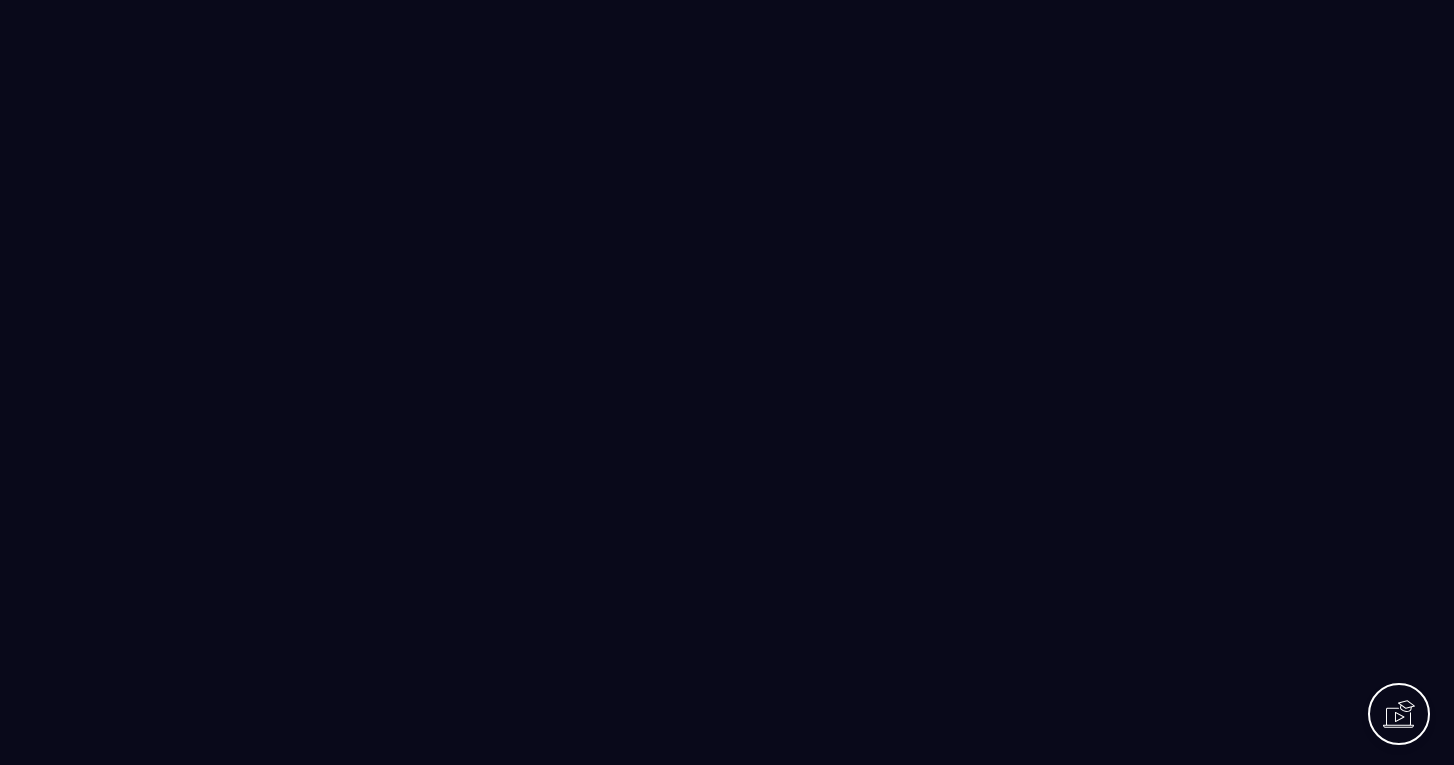 scroll, scrollTop: 0, scrollLeft: 0, axis: both 